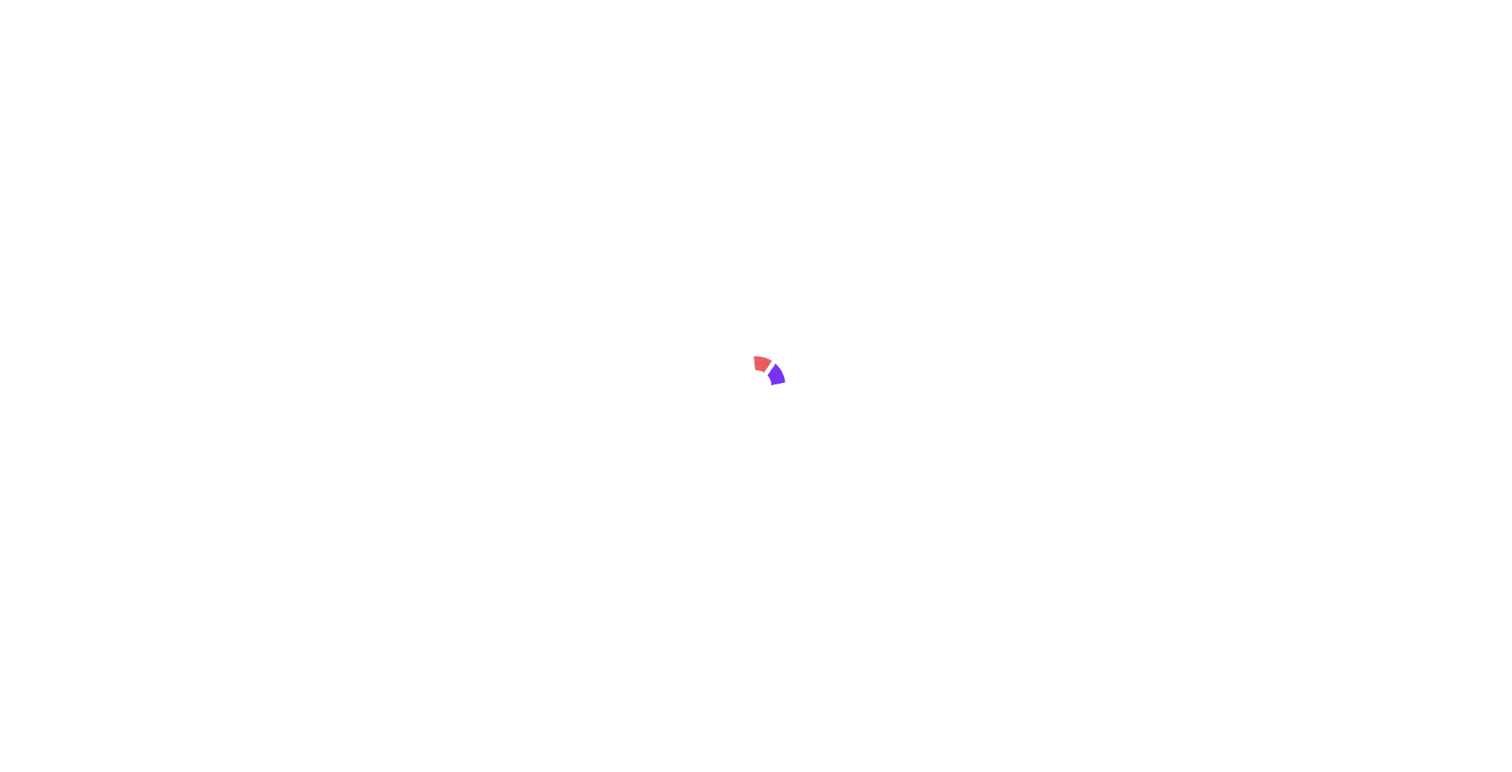 scroll, scrollTop: 0, scrollLeft: 0, axis: both 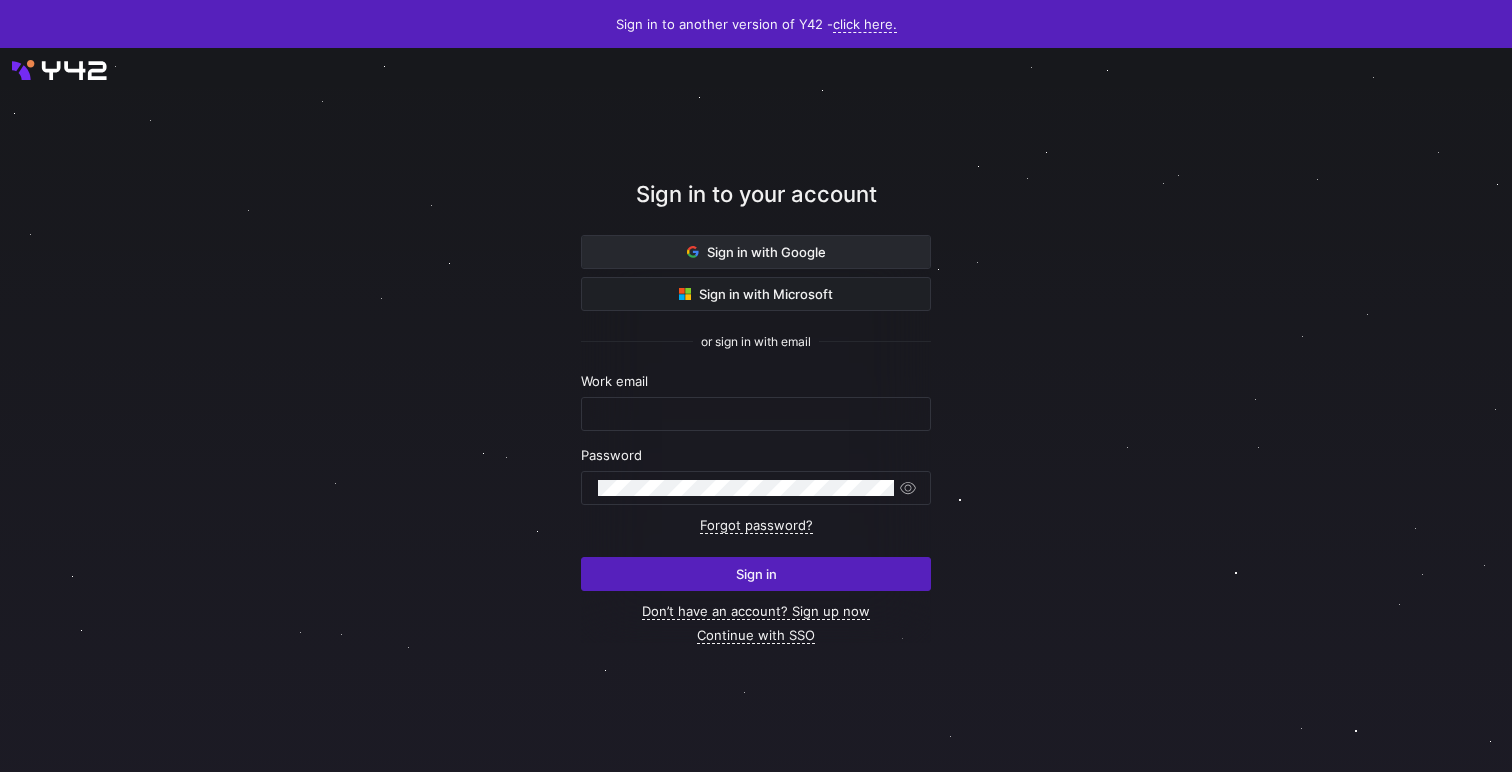 click at bounding box center [756, 252] 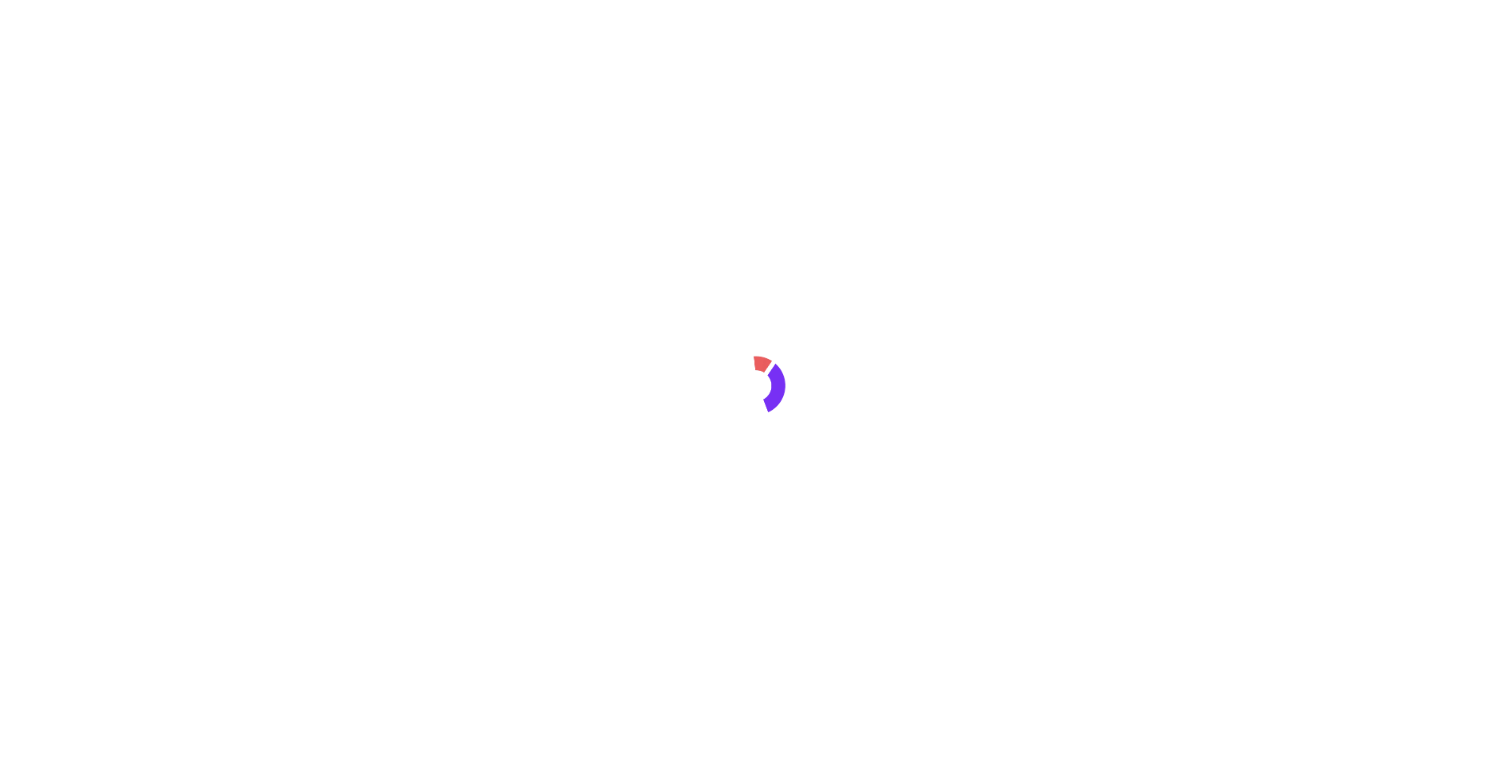 scroll, scrollTop: 0, scrollLeft: 0, axis: both 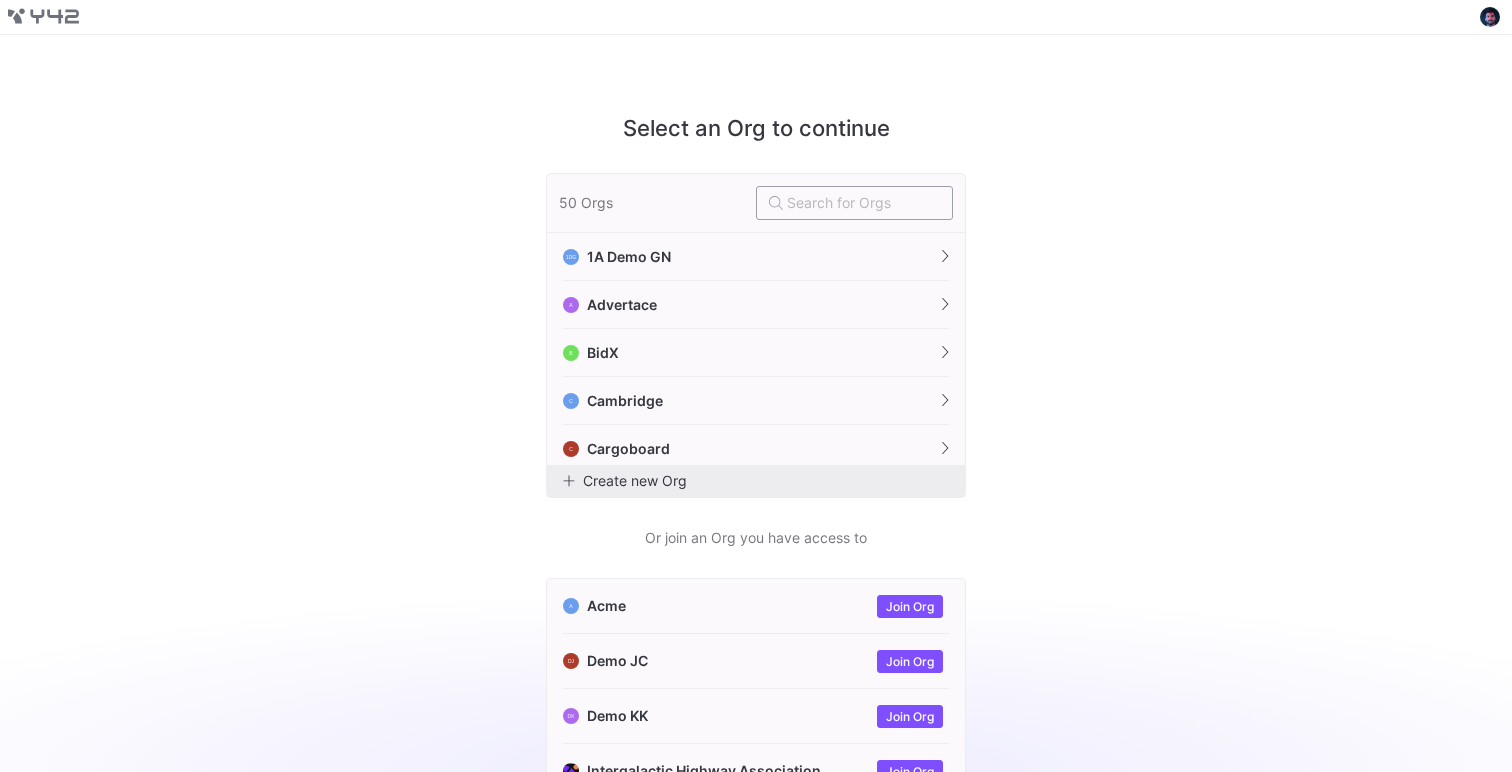 click at bounding box center [863, 203] 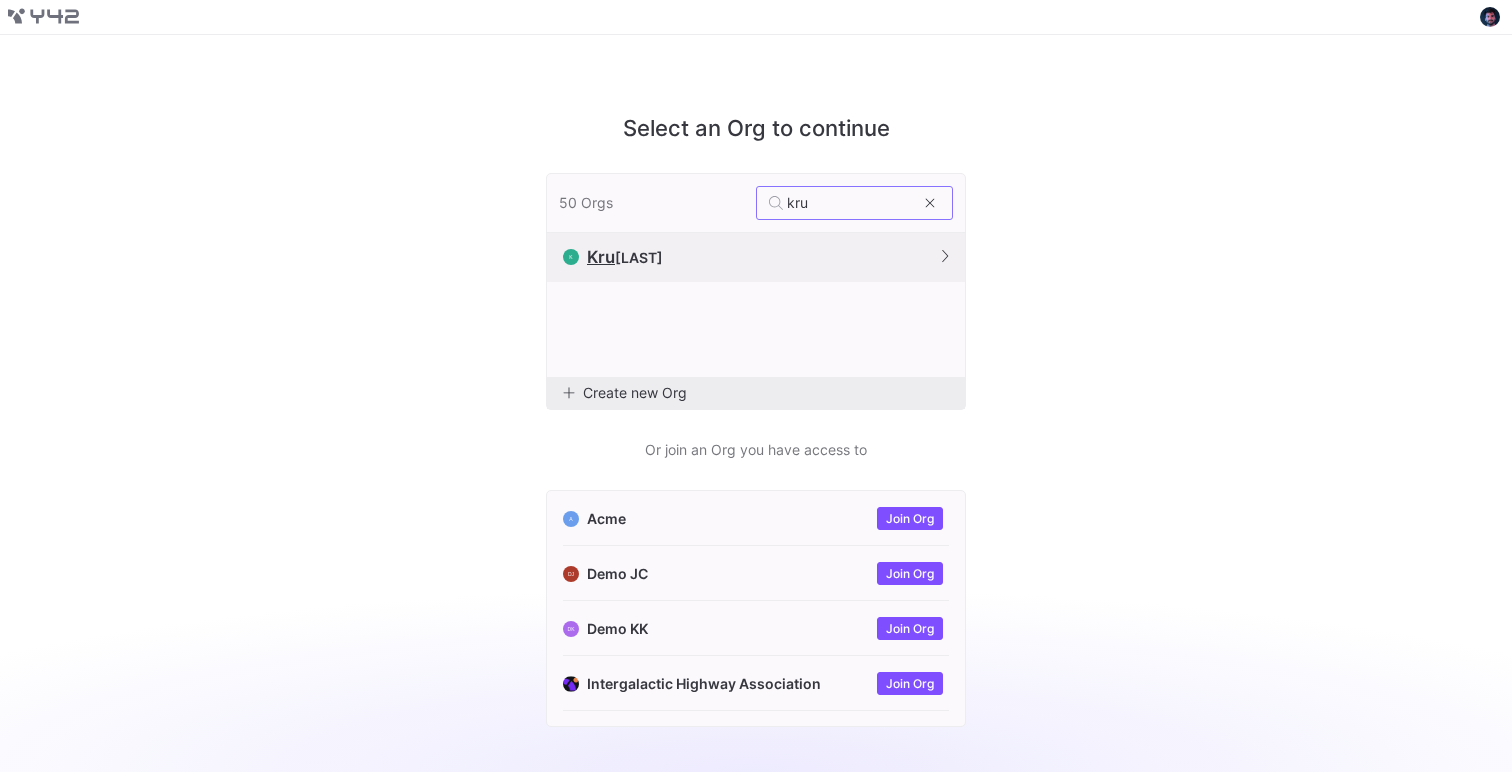 type on "kru" 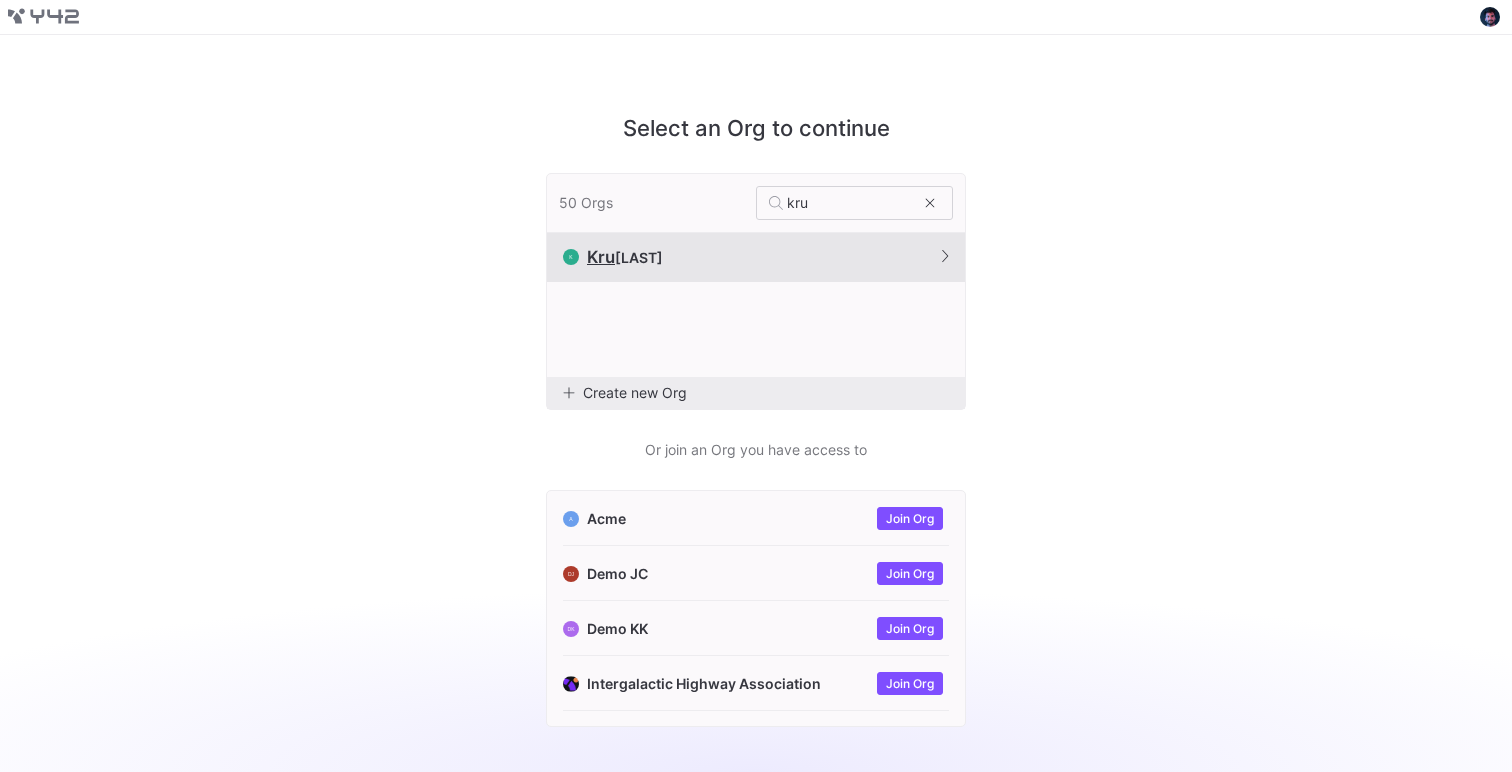 click on "K [LAST]" at bounding box center [756, 257] 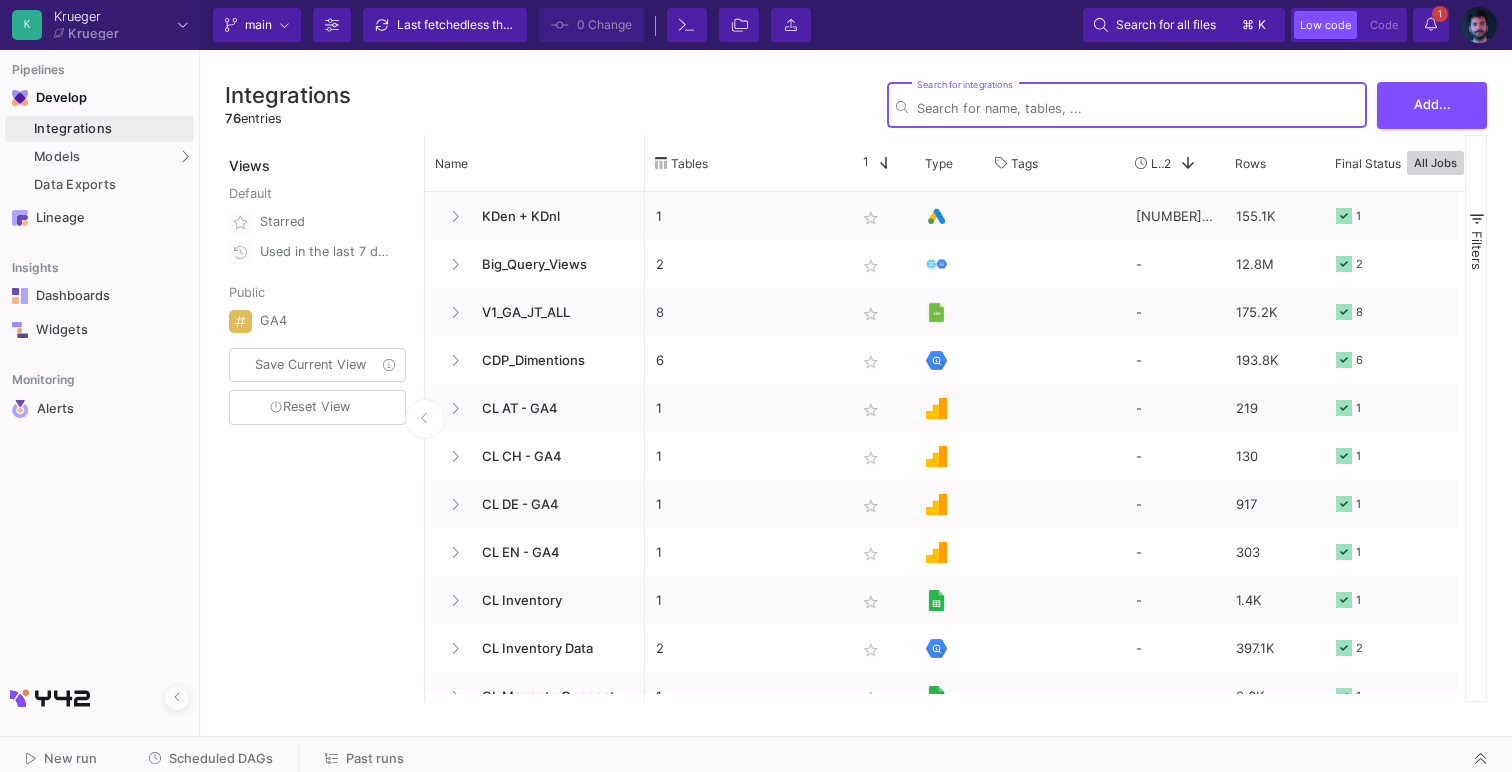 click on "Scheduled DAGs" at bounding box center (221, 758) 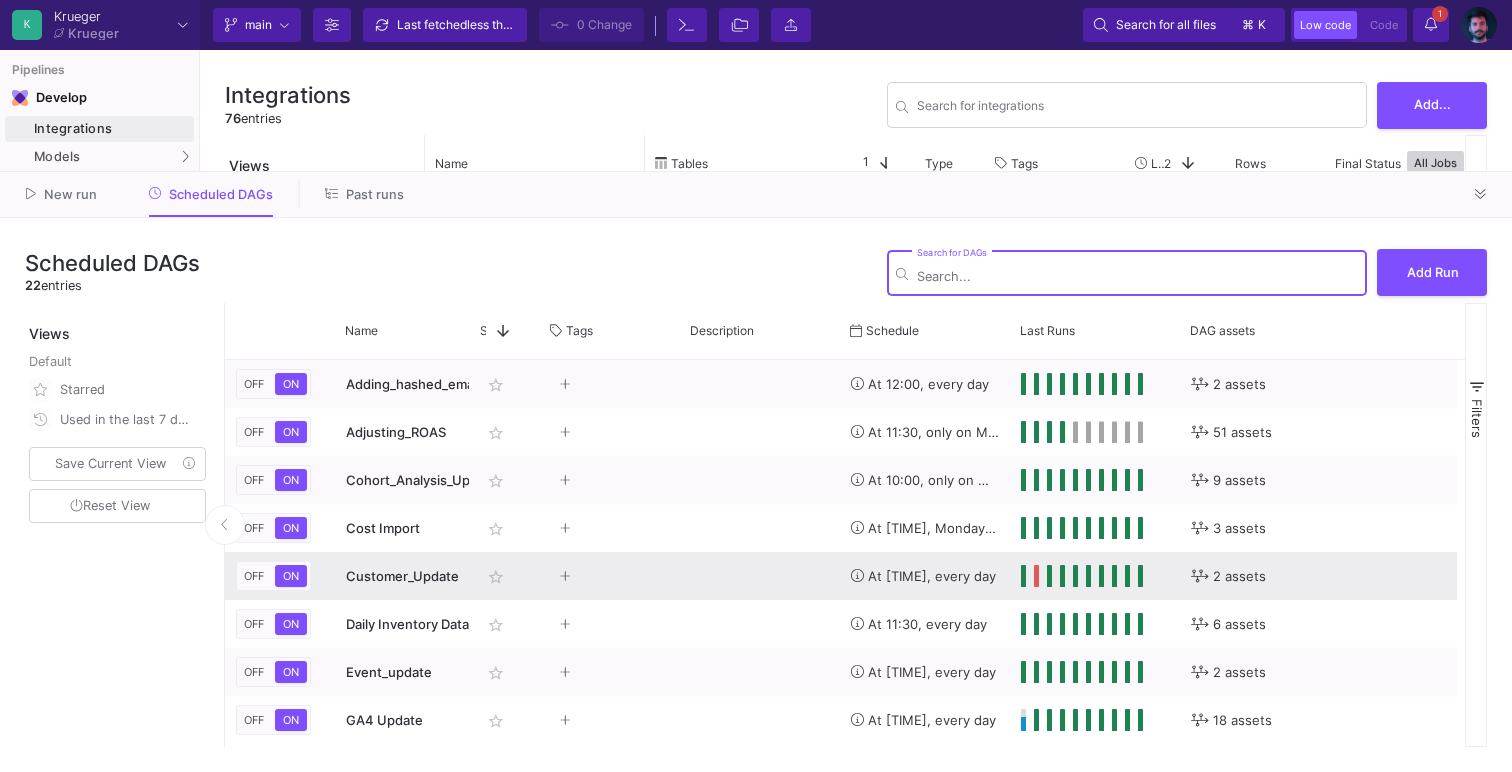 scroll, scrollTop: 36, scrollLeft: 0, axis: vertical 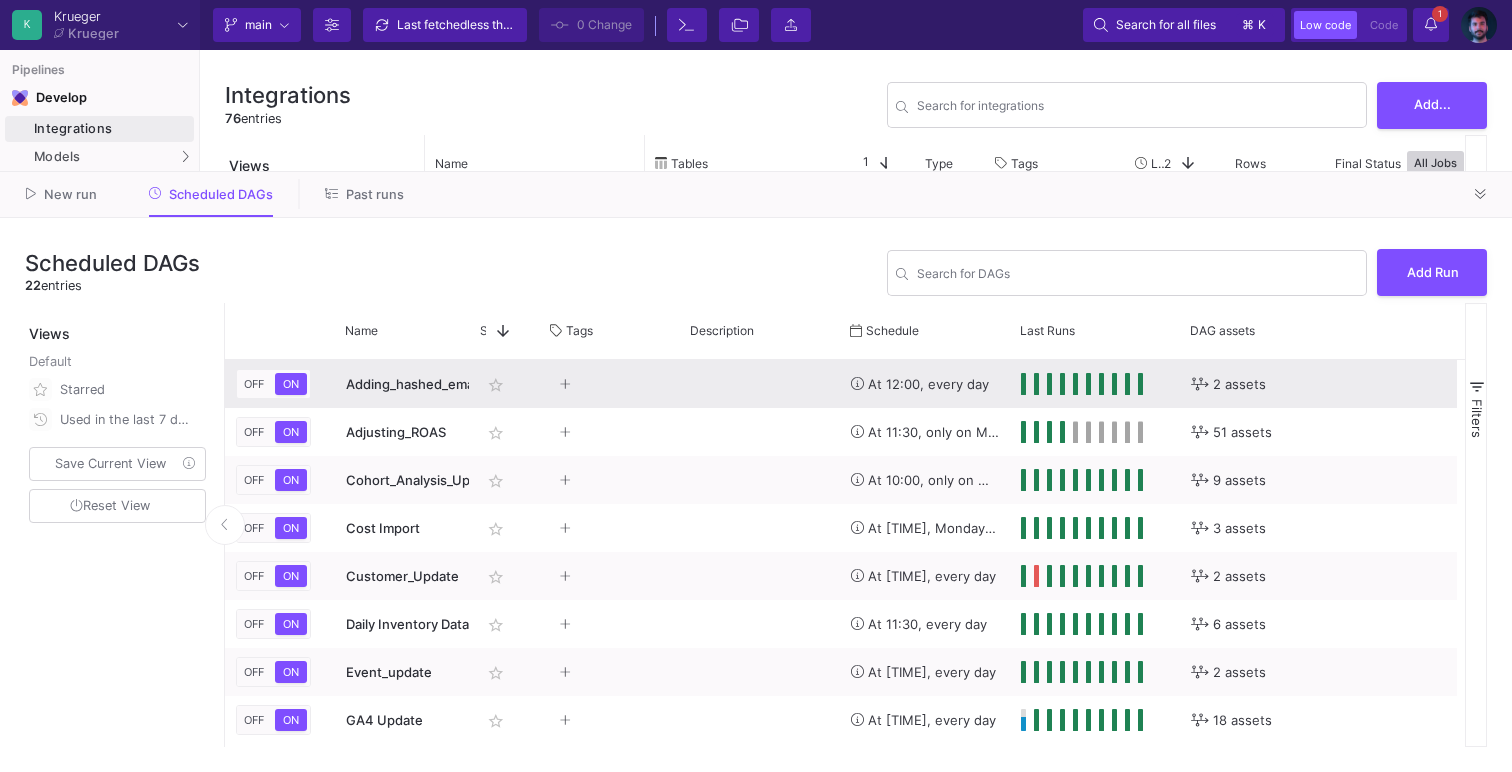 click at bounding box center [760, 384] 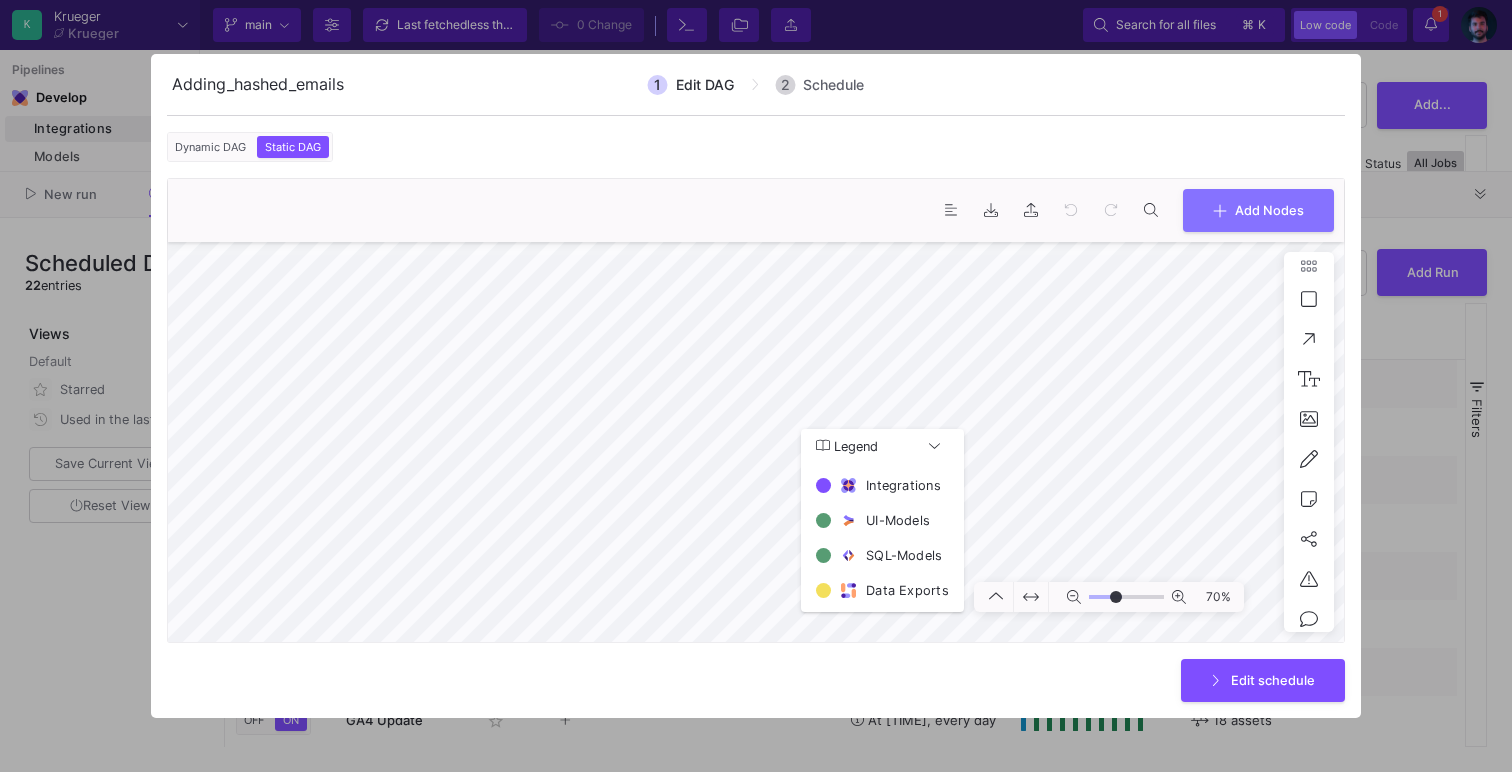 click at bounding box center (756, 386) 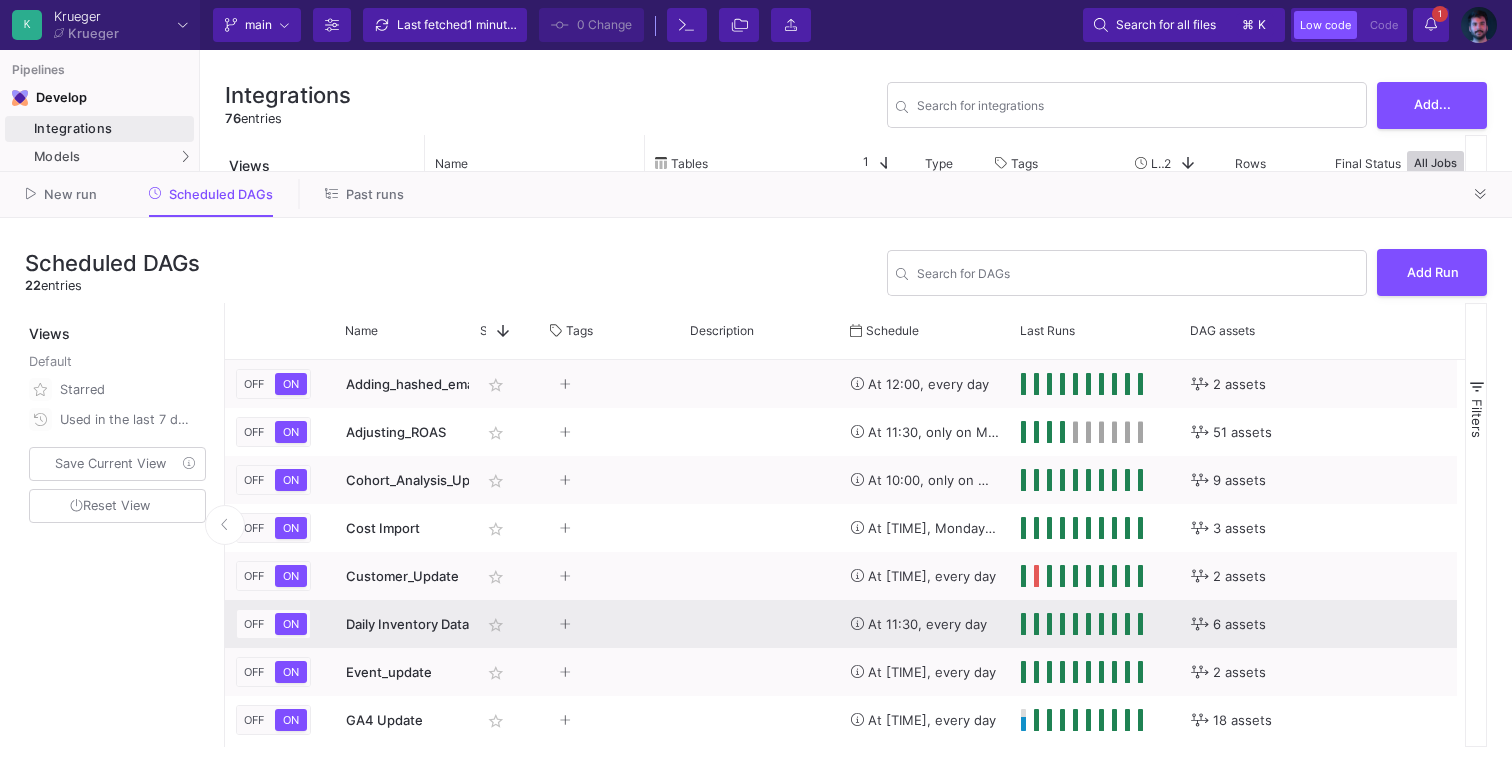 scroll, scrollTop: 30, scrollLeft: 0, axis: vertical 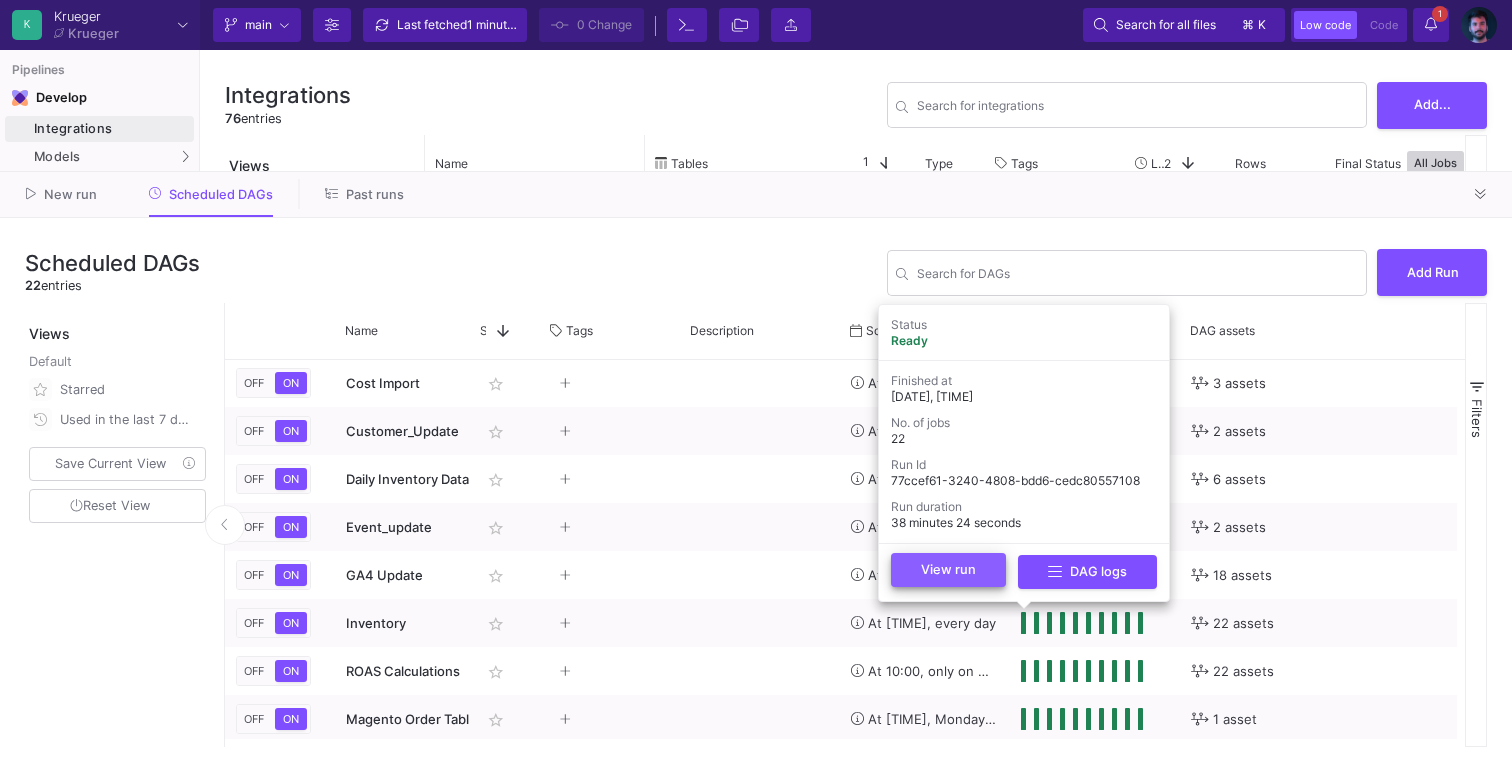 click on "View run" at bounding box center (948, 570) 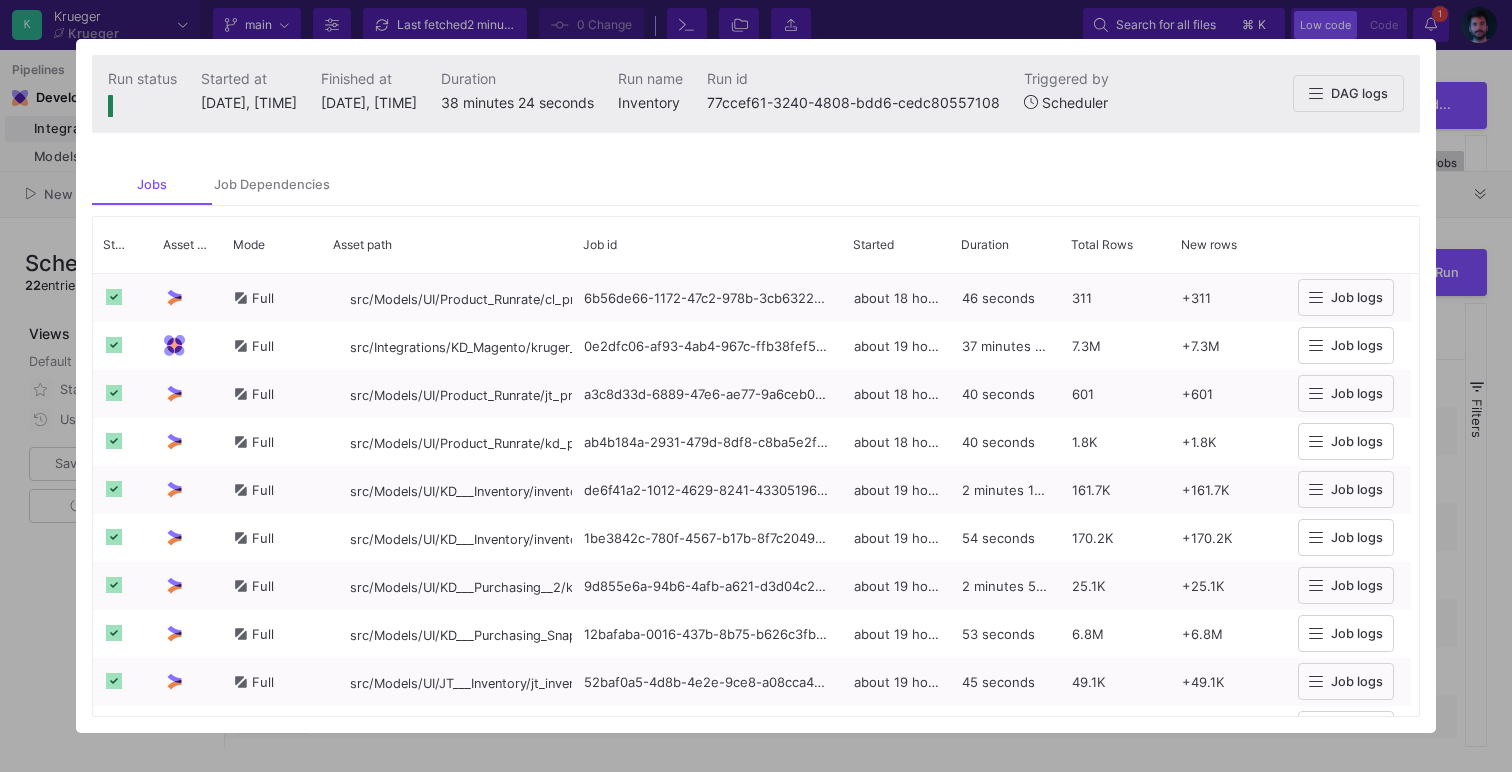 click at bounding box center (756, 386) 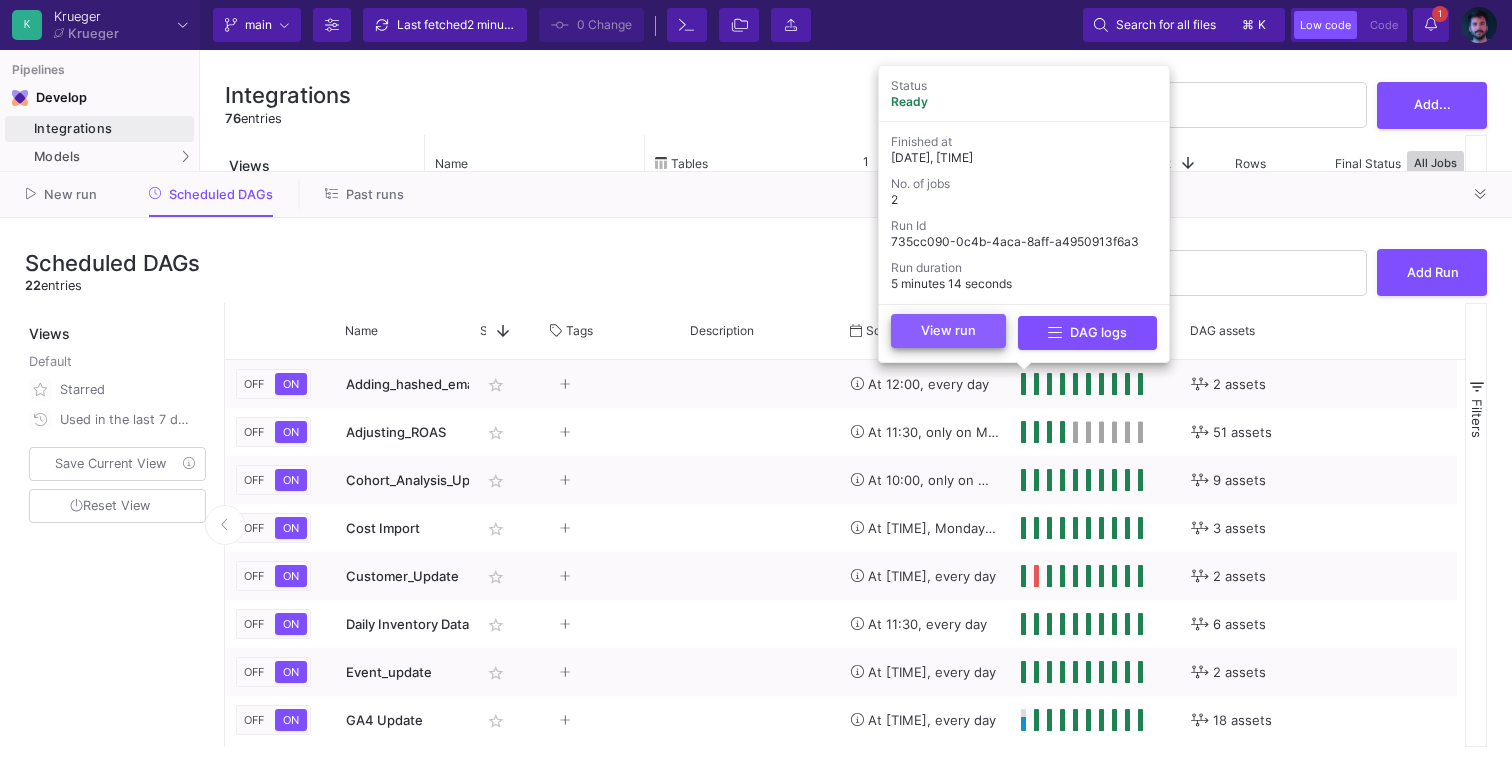 click on "View run" at bounding box center (948, 331) 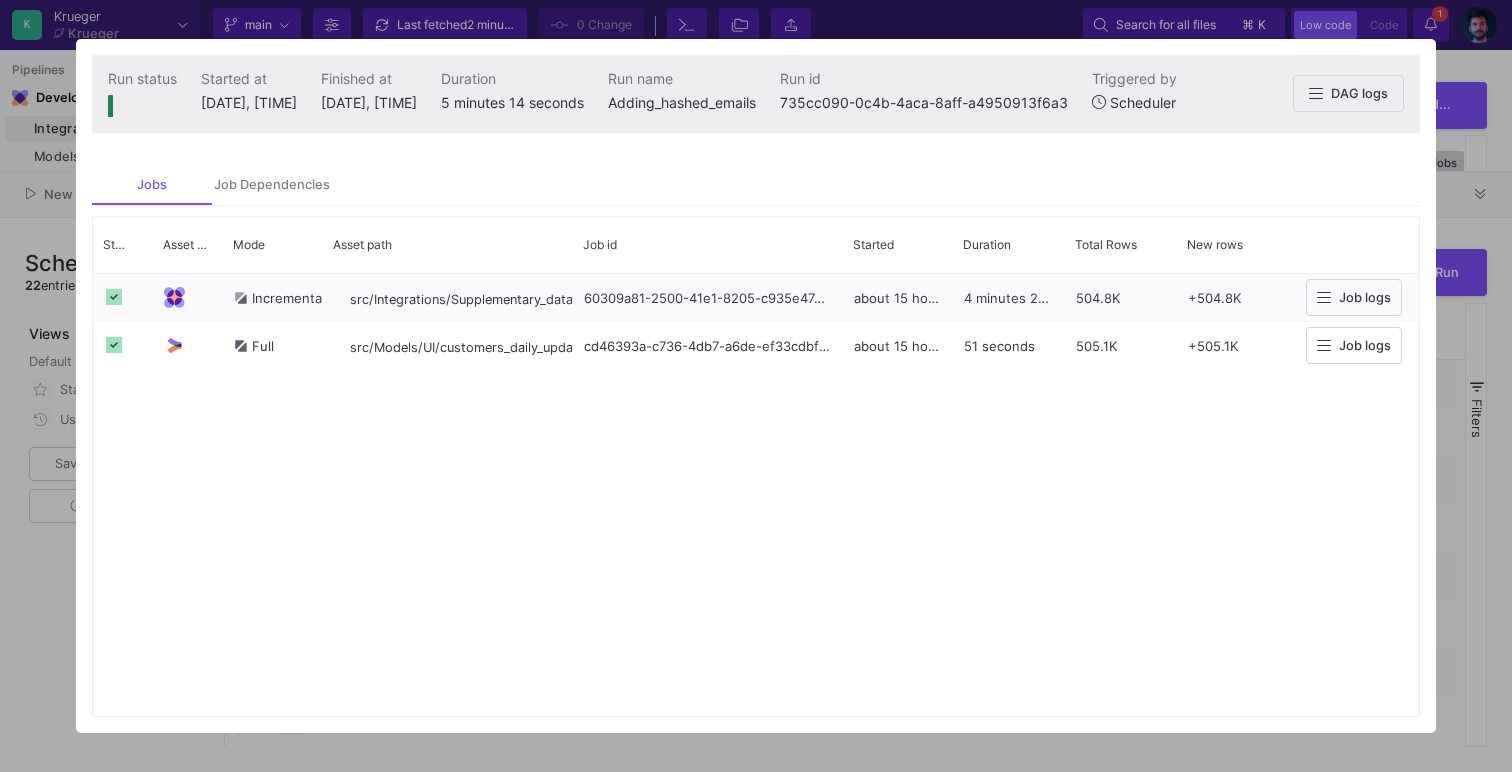 click on "Incremental src/Integrations/Supplementary_data_eu_multi/customer_hashed_emails [UUID] about 15 hours ago 4 minutes 20 seconds 504.8K +504.8K Job logs Full src/Models/UI/customers_daily_update/customers_daily_update_ [UUID] about 15 hours ago 51 seconds 505.1K +505.1K Job logs" at bounding box center (756, 495) 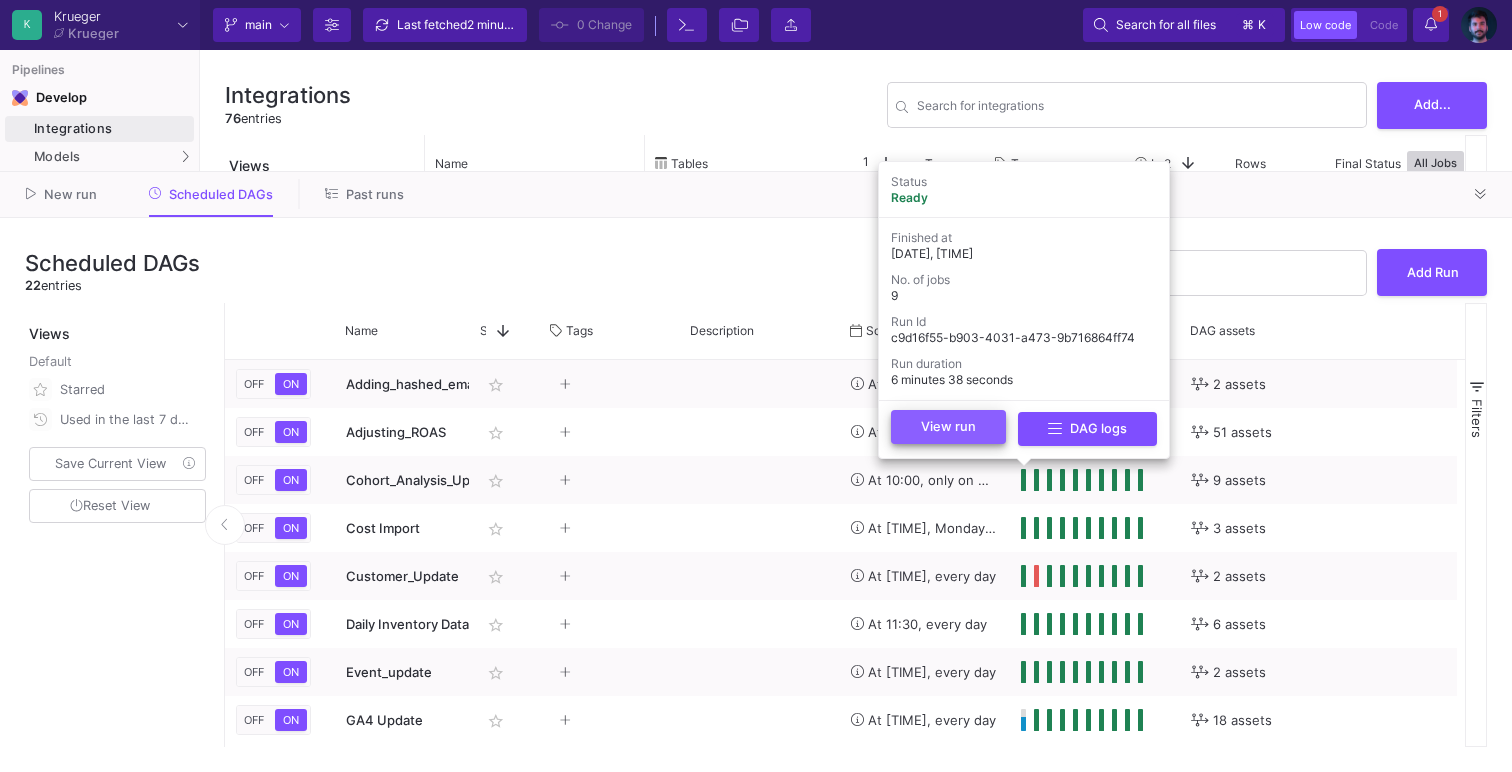 click on "View run" at bounding box center (948, 426) 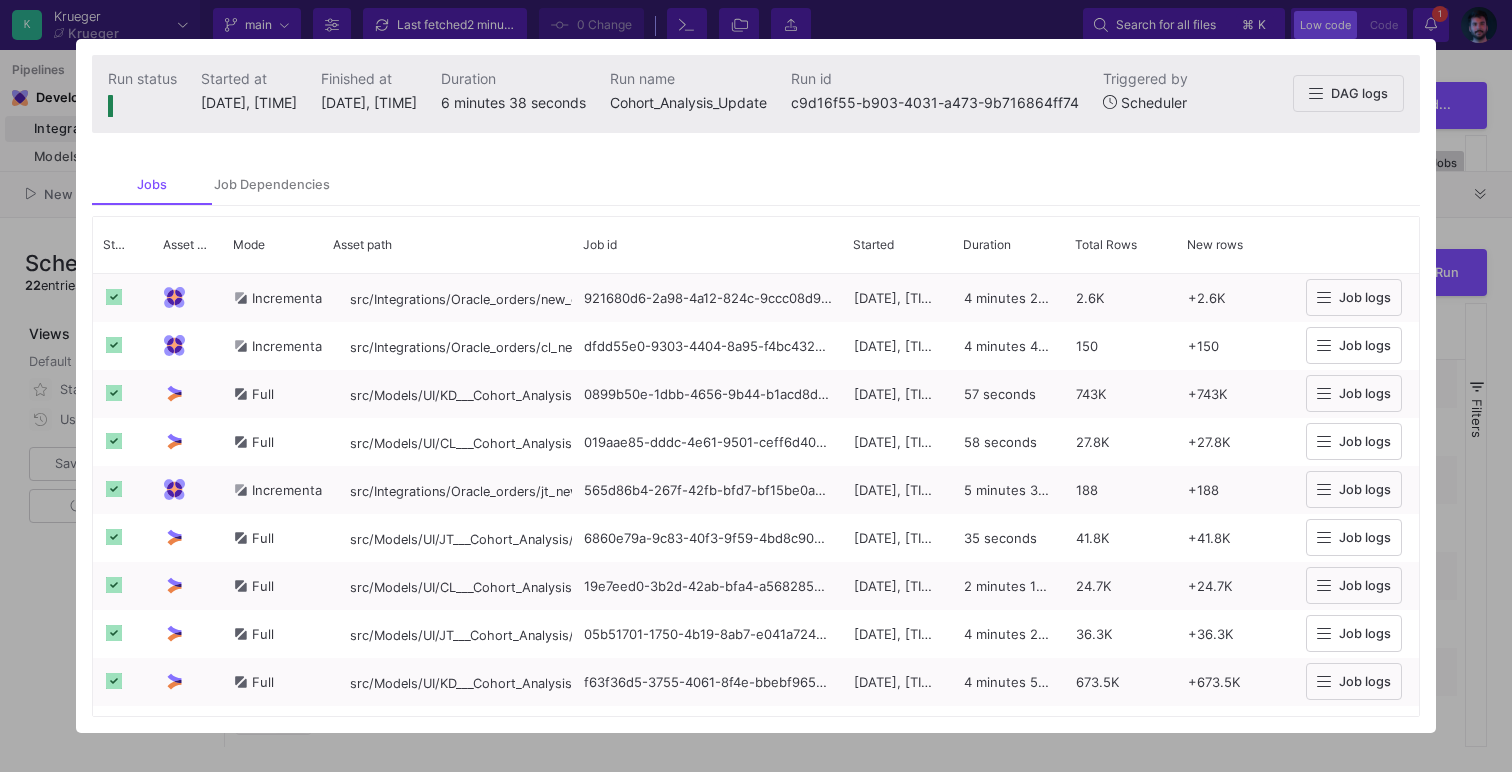 click at bounding box center [756, 386] 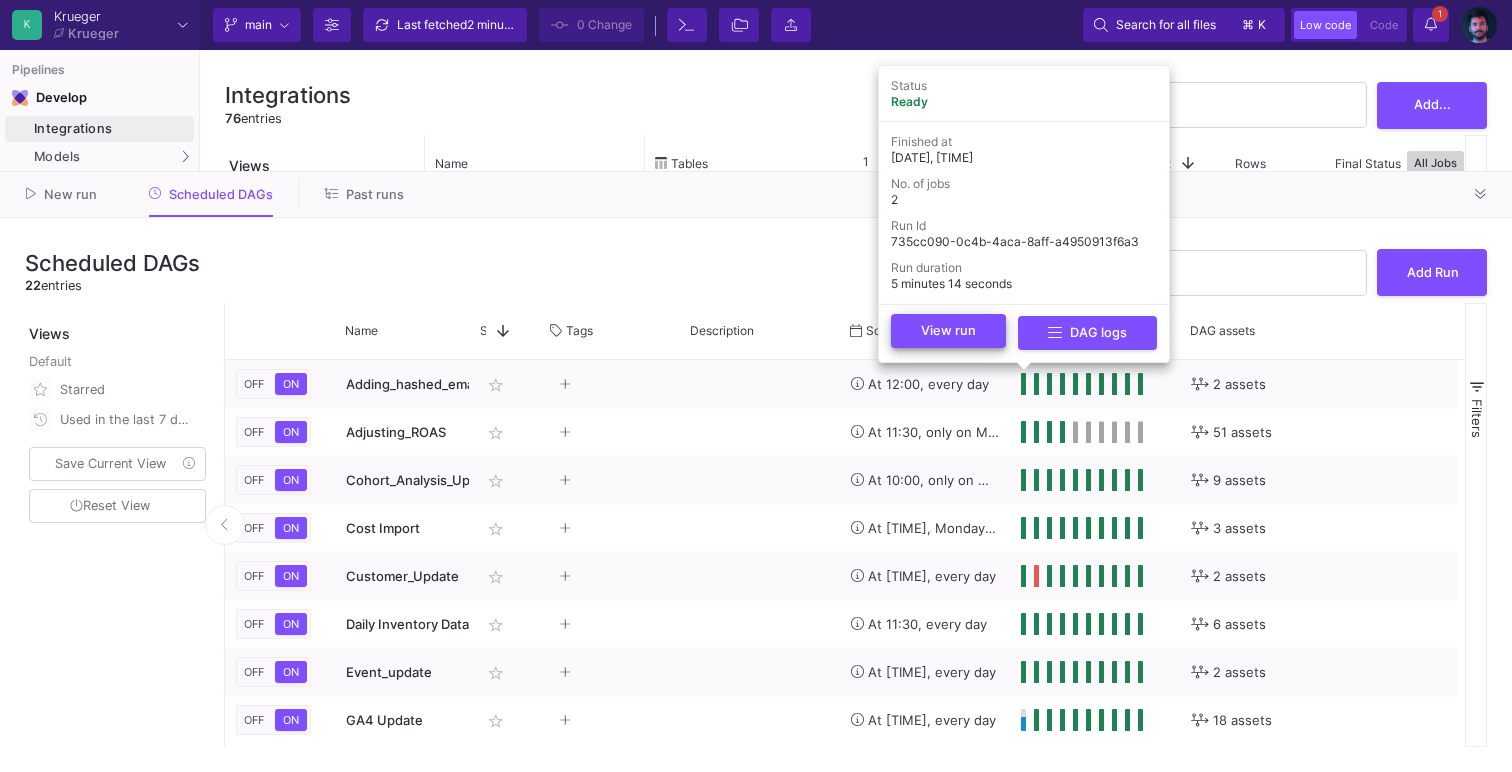 click on "View run" at bounding box center [948, 331] 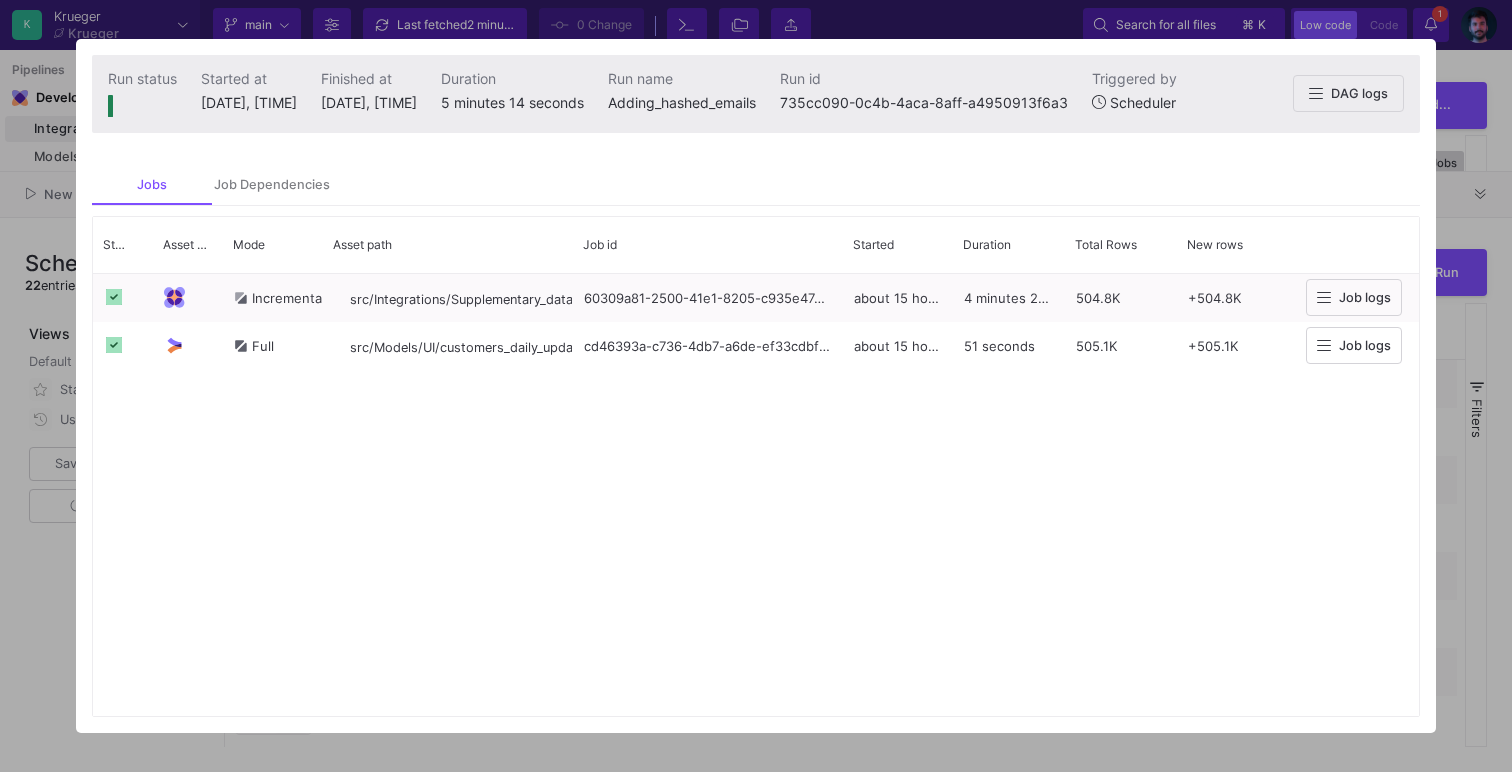 click at bounding box center (756, 386) 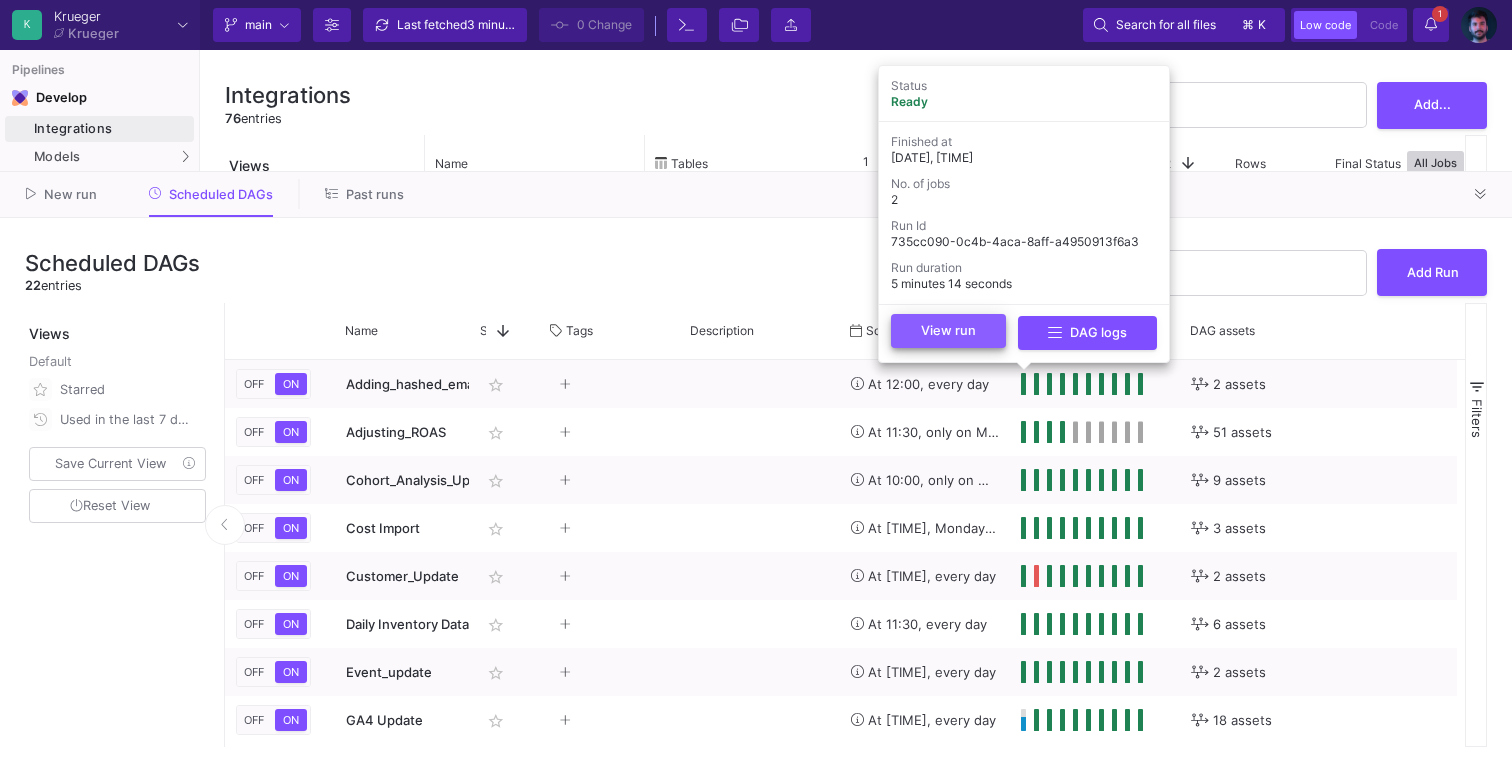 click on "View run" at bounding box center (948, 330) 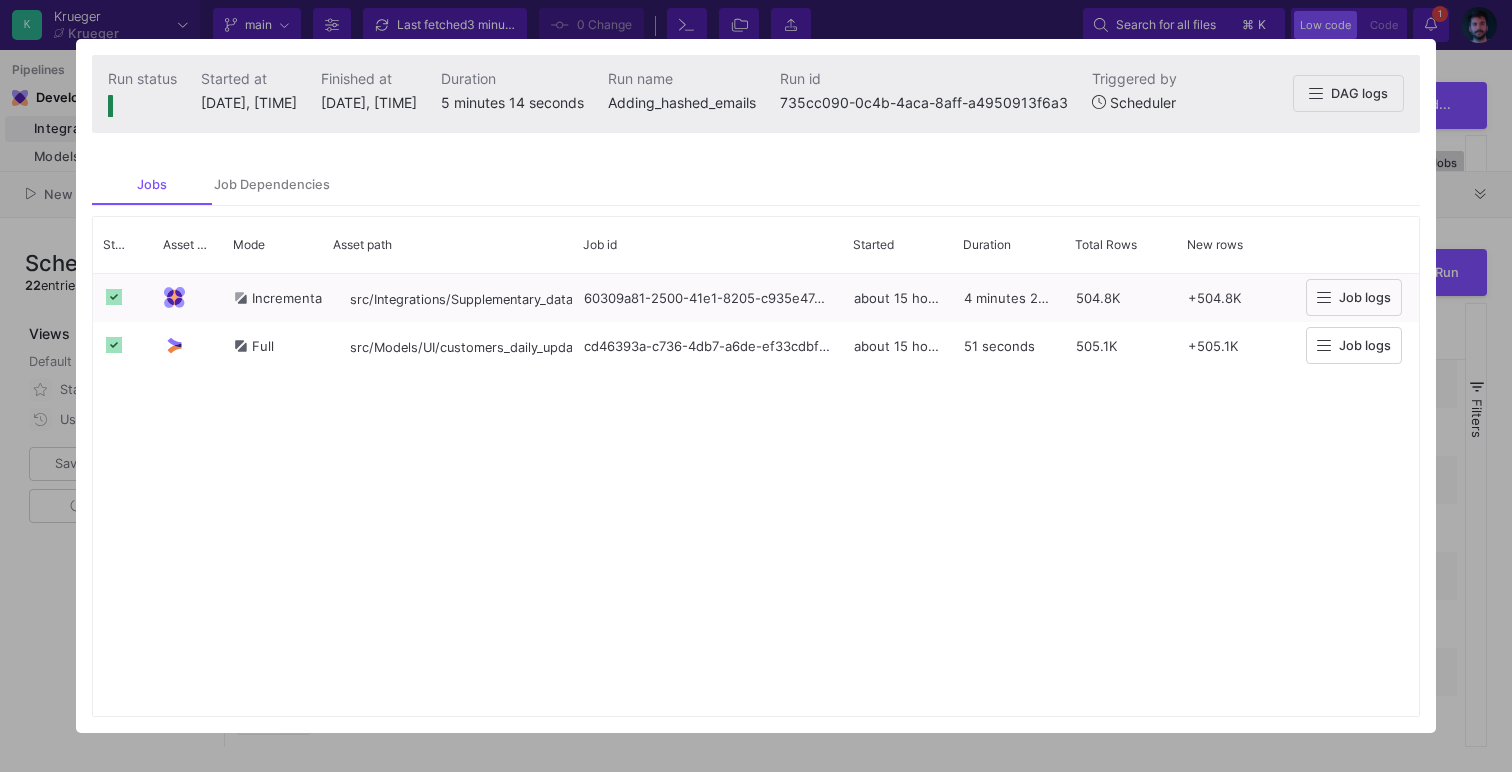 click at bounding box center (756, 386) 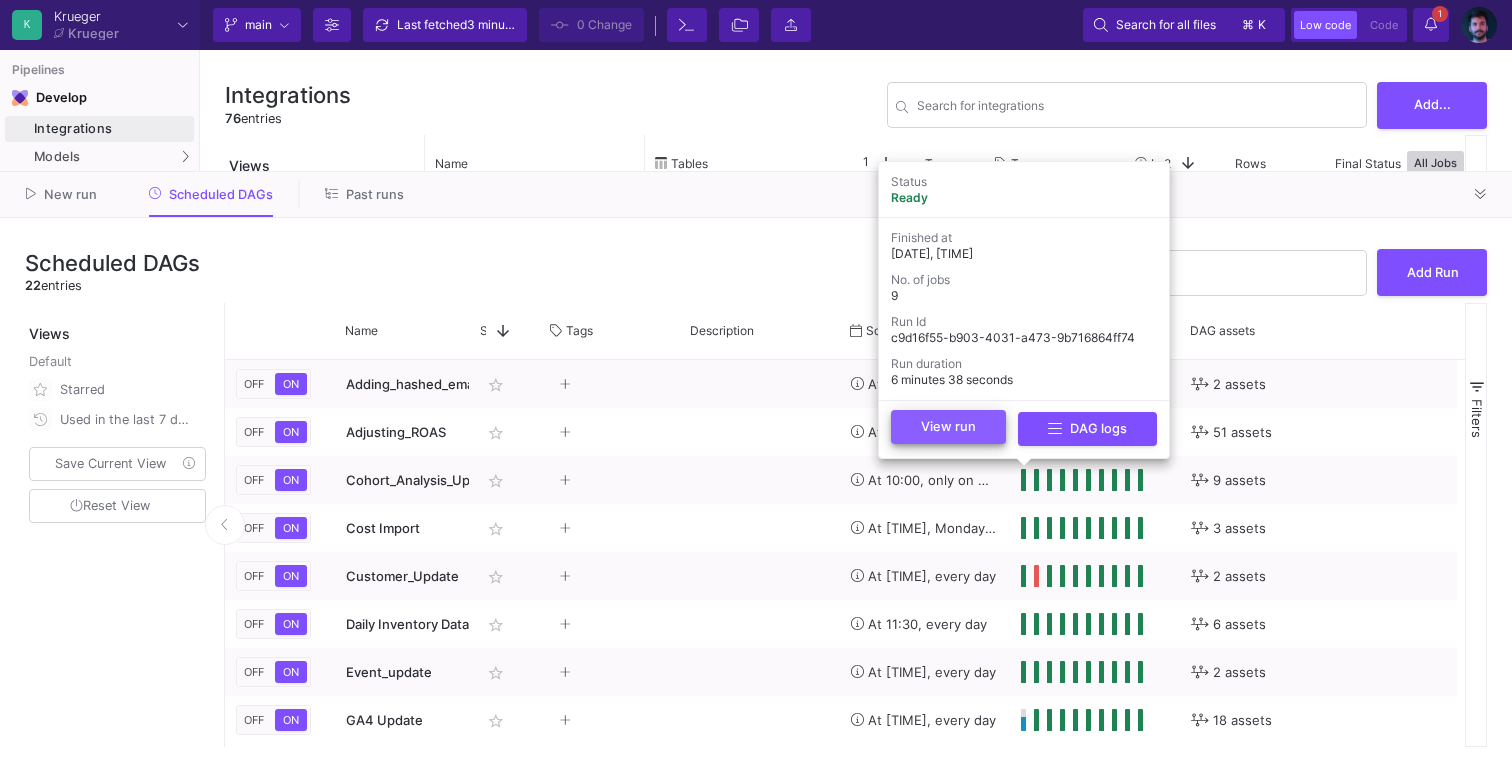 click on "View run" at bounding box center (948, 427) 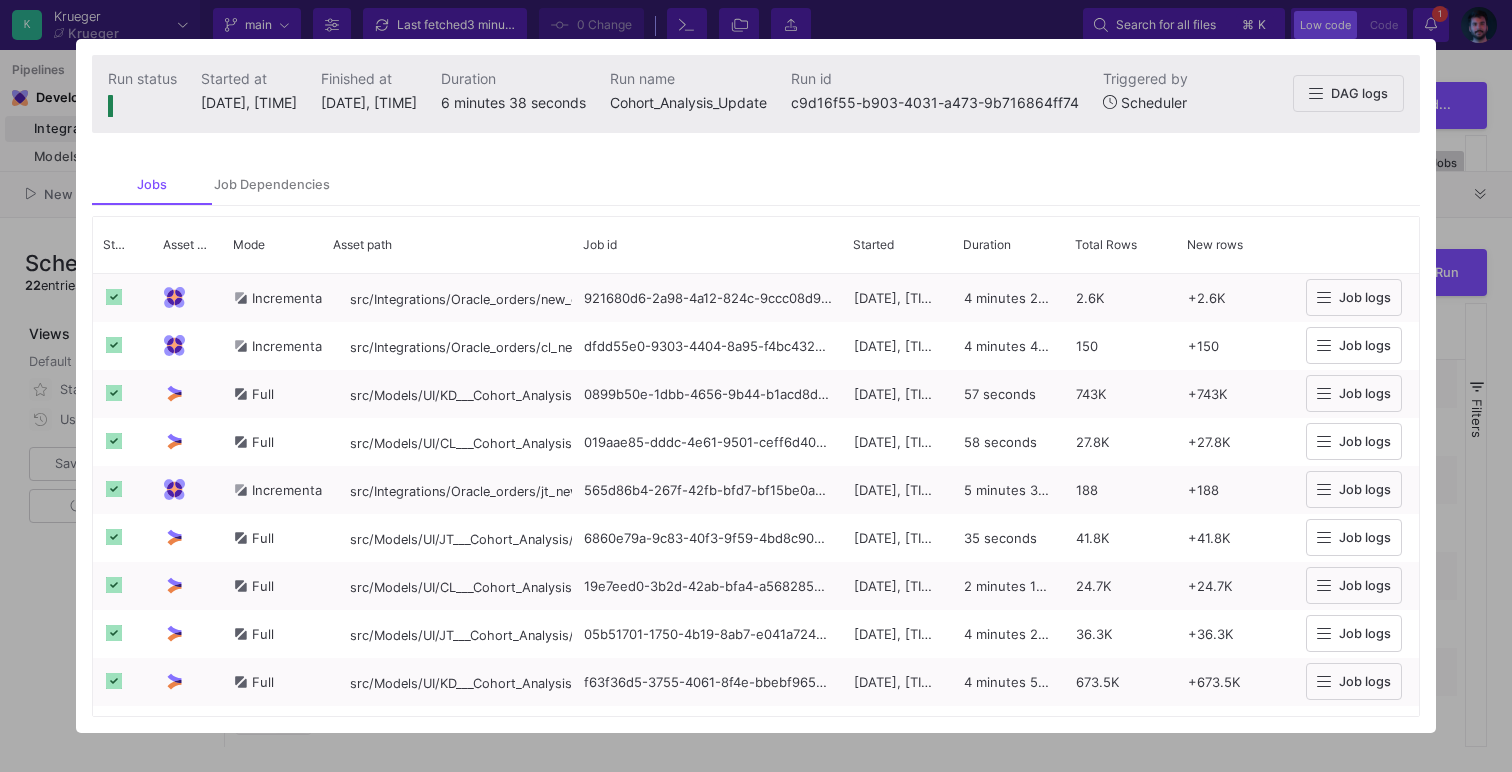 click on "Cohort_Analysis_Update" at bounding box center (688, 102) 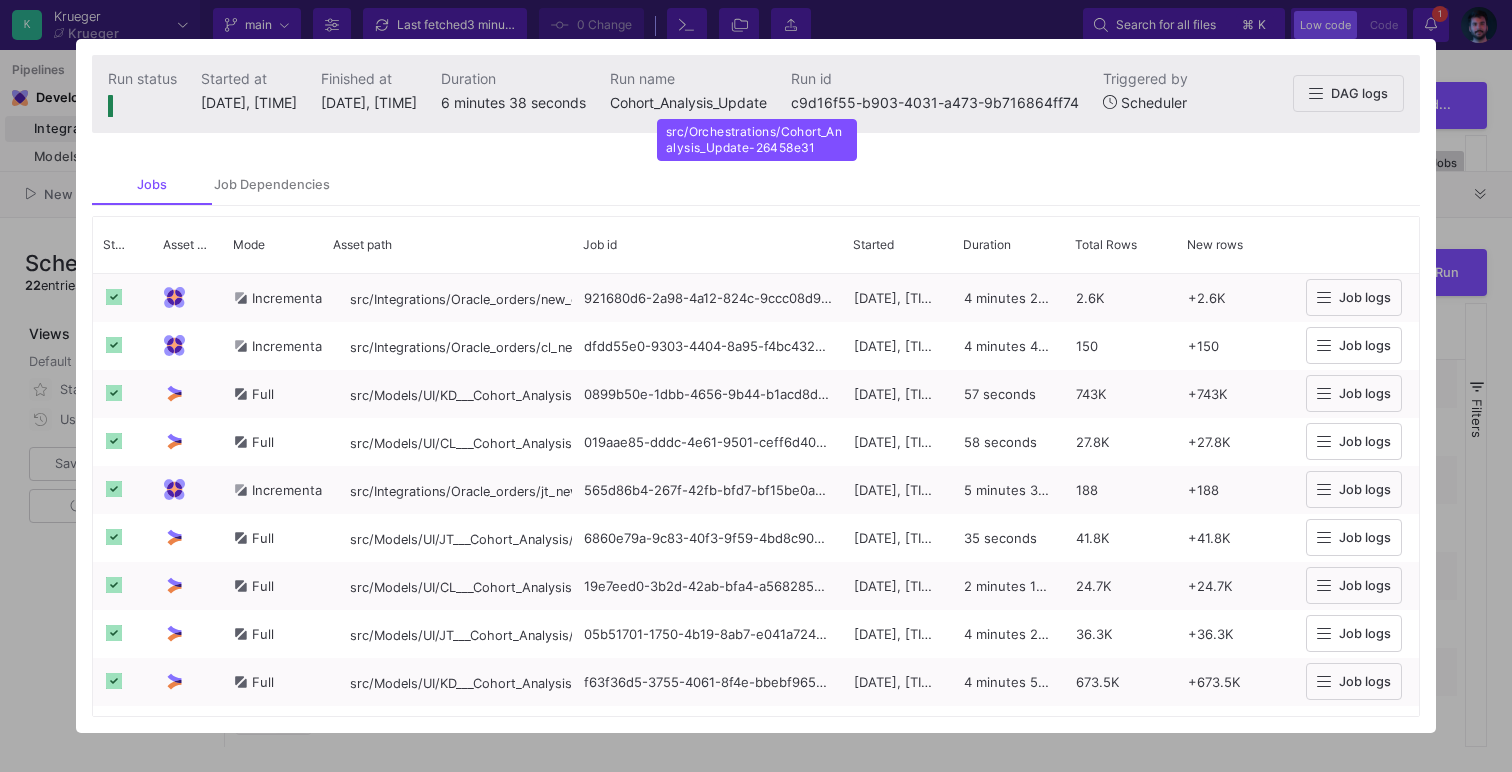 click on "Cohort_Analysis_Update" at bounding box center (688, 102) 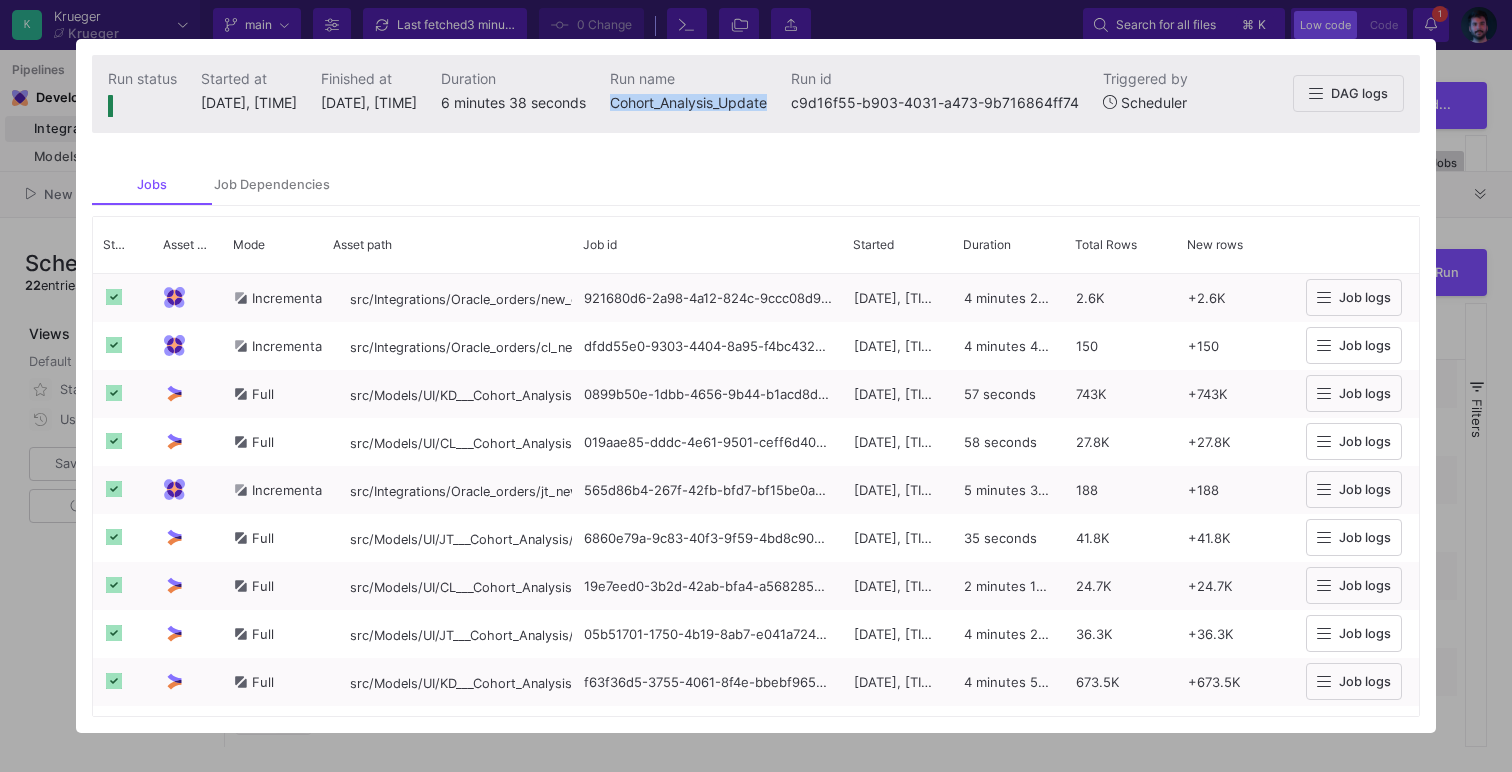 click on "Cohort_Analysis_Update" at bounding box center (688, 102) 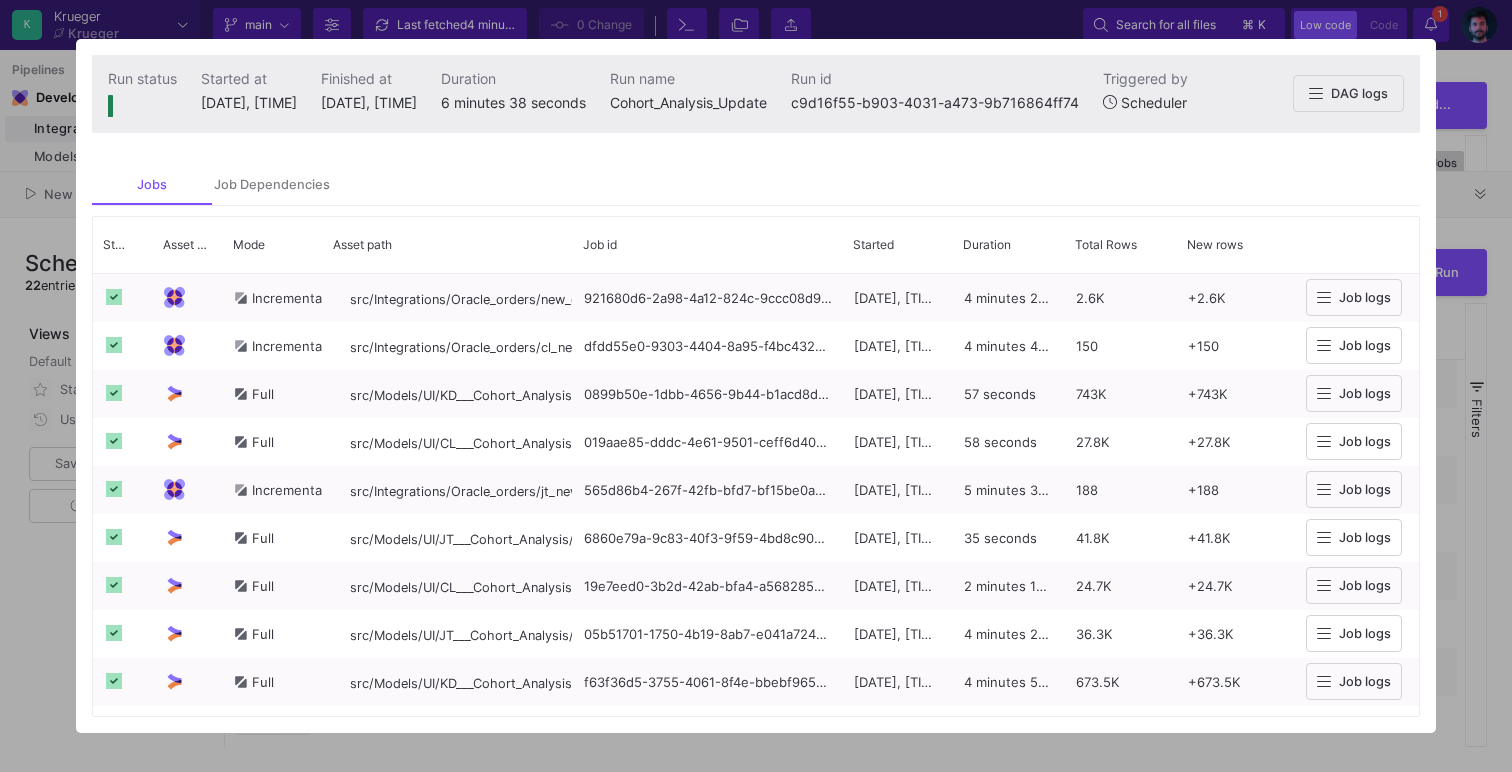 click at bounding box center [756, 386] 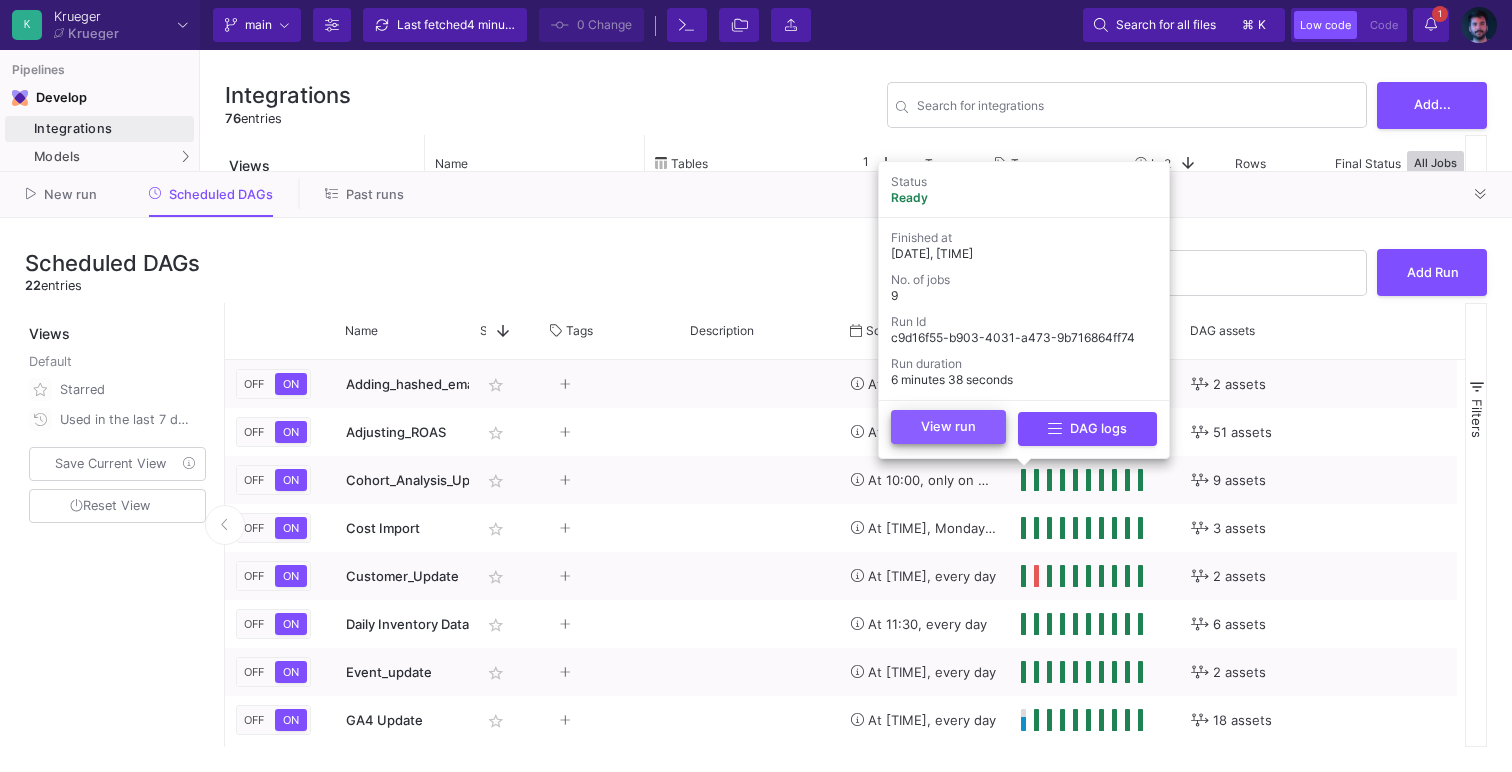 click on "View run" at bounding box center (948, 427) 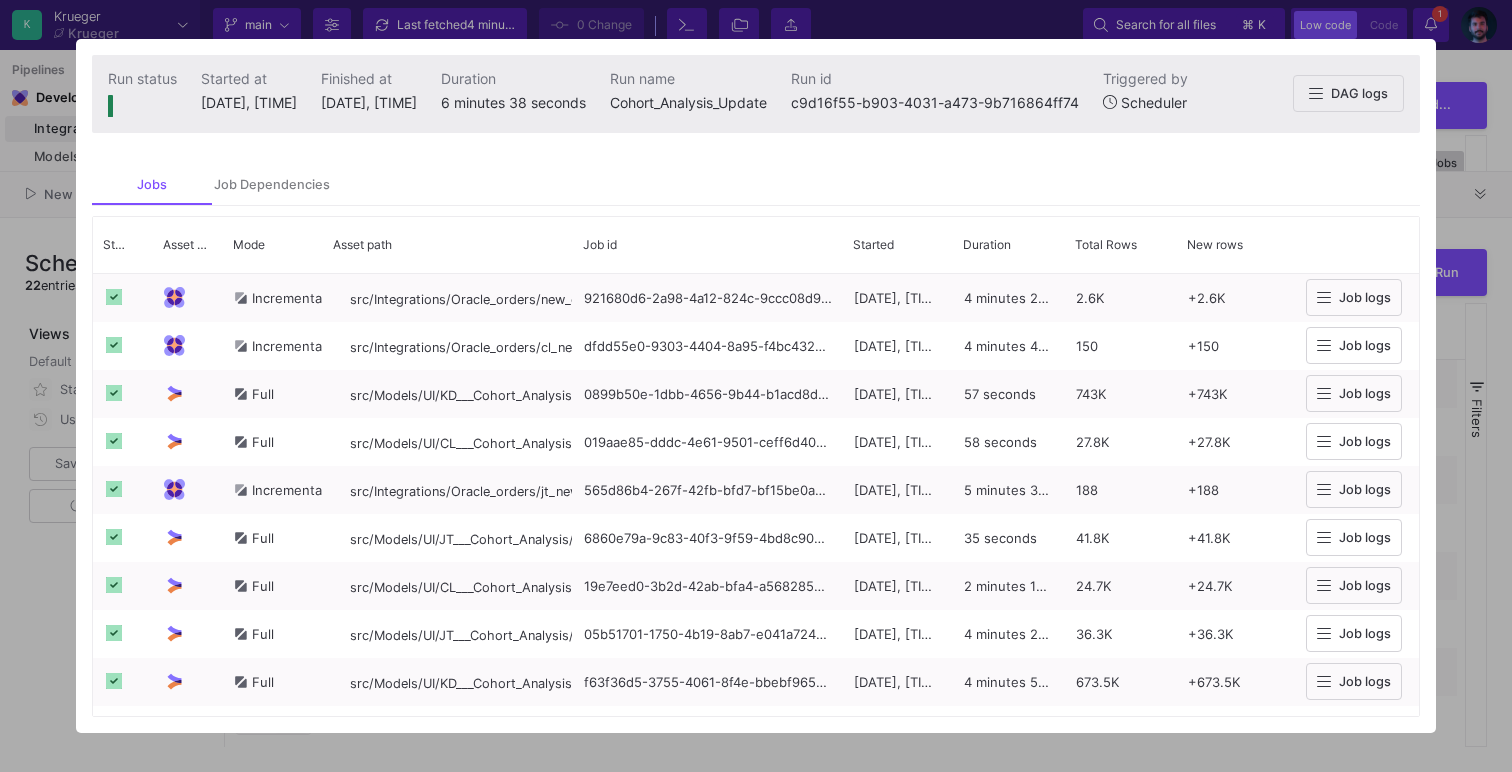 click on "Jobs Job Dependencies
Drag here to set row groups Drag here to set column labels
Status
Asset Type" at bounding box center [756, 441] 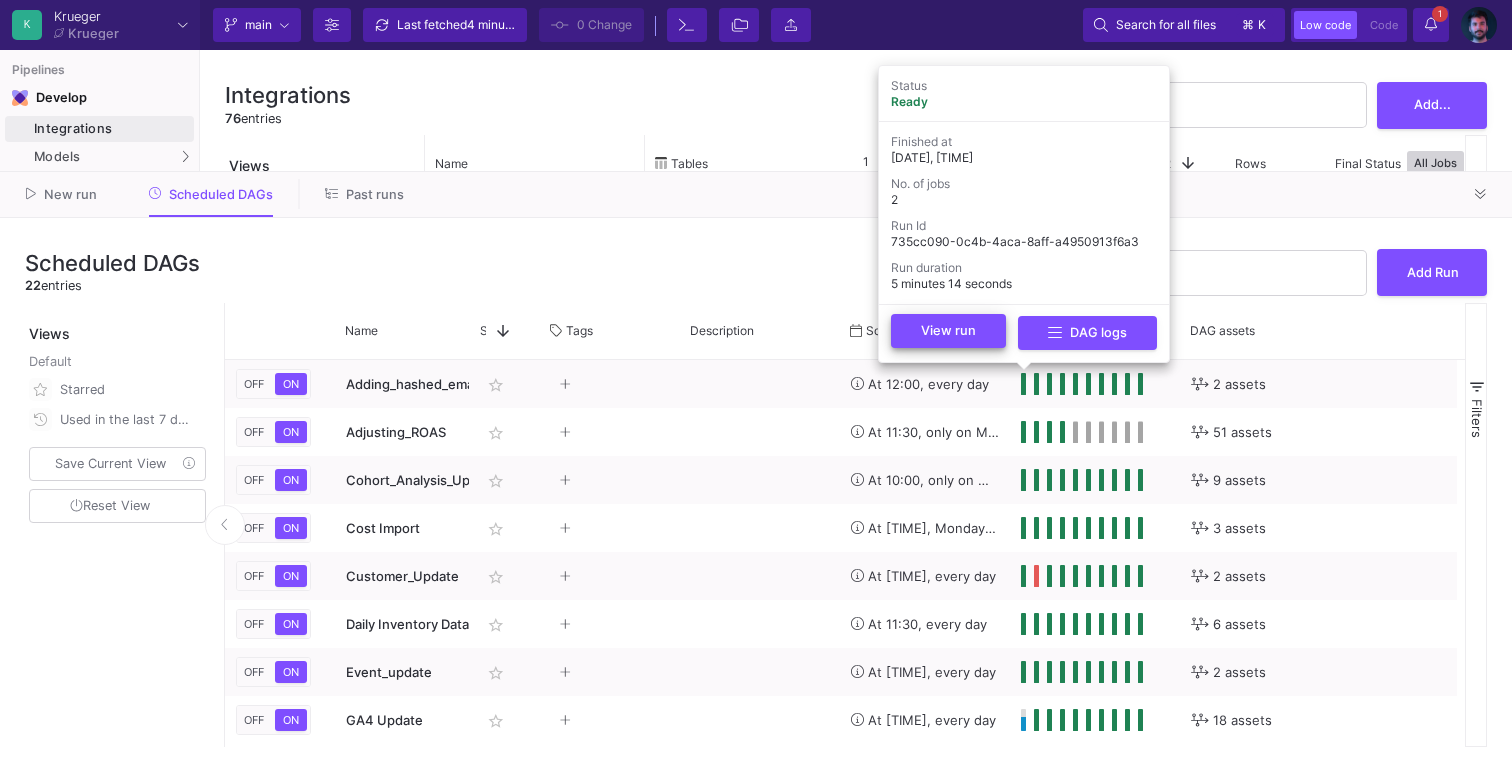 click on "View run" at bounding box center [948, 331] 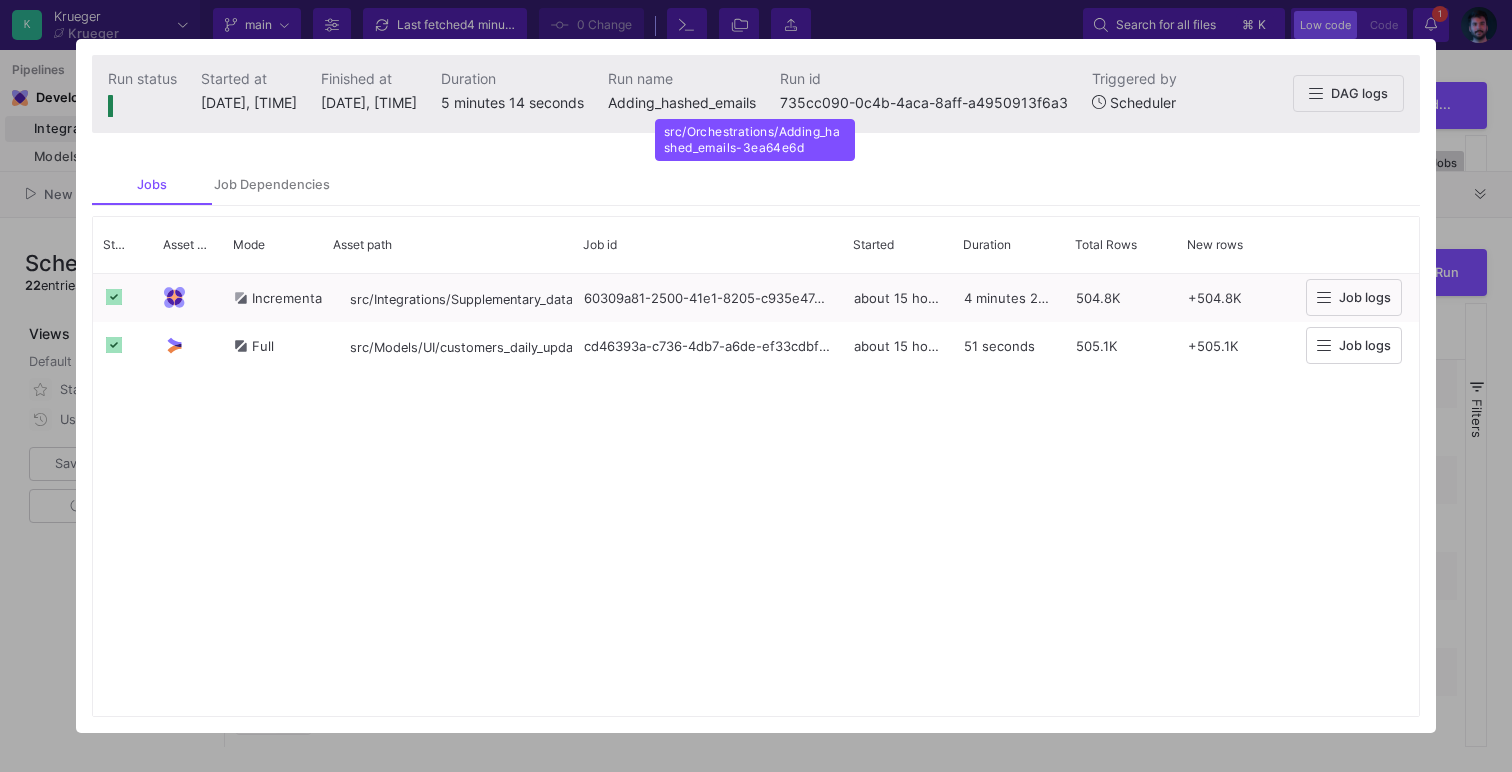 click on "Adding_hashed_emails" at bounding box center (682, 102) 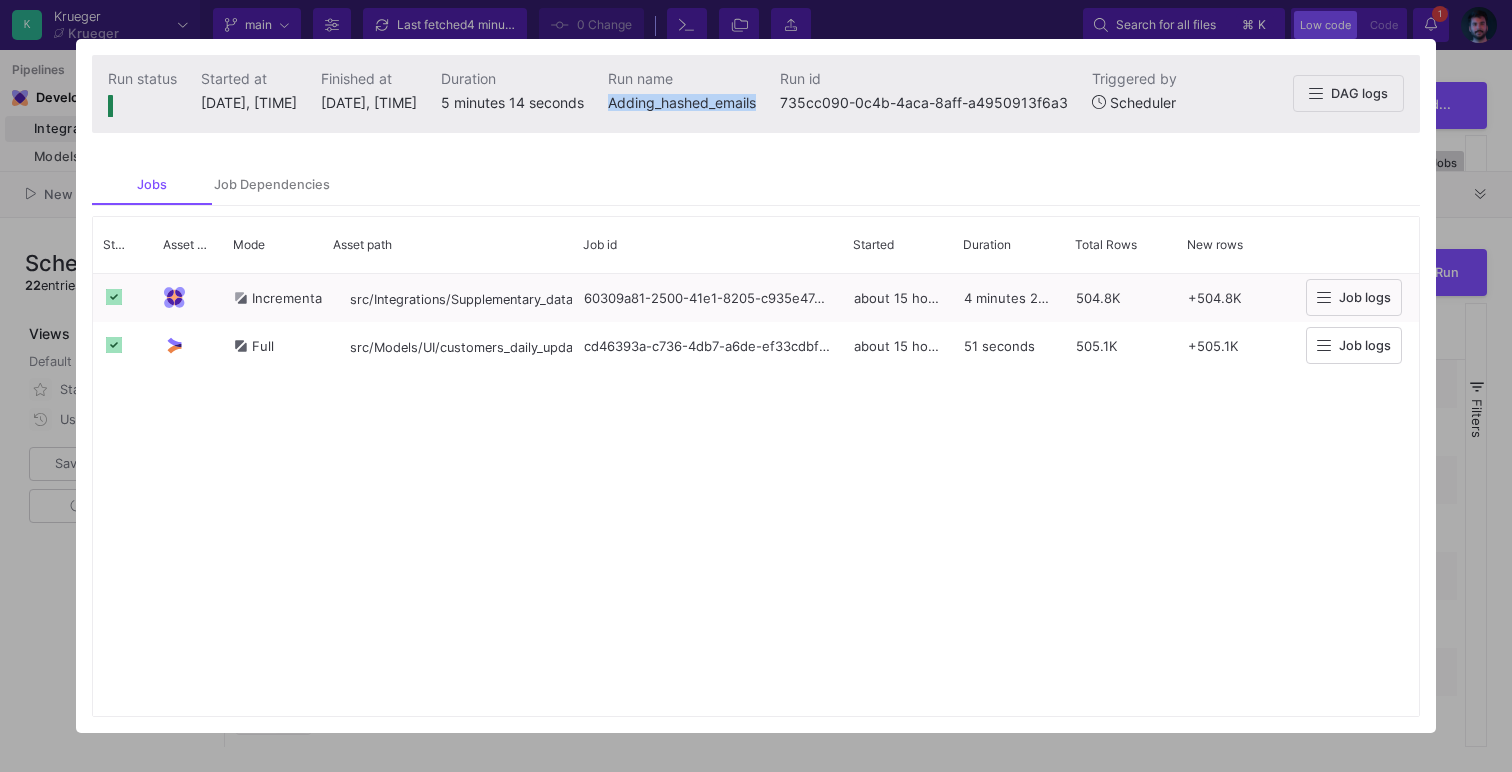 click on "Adding_hashed_emails" at bounding box center [682, 102] 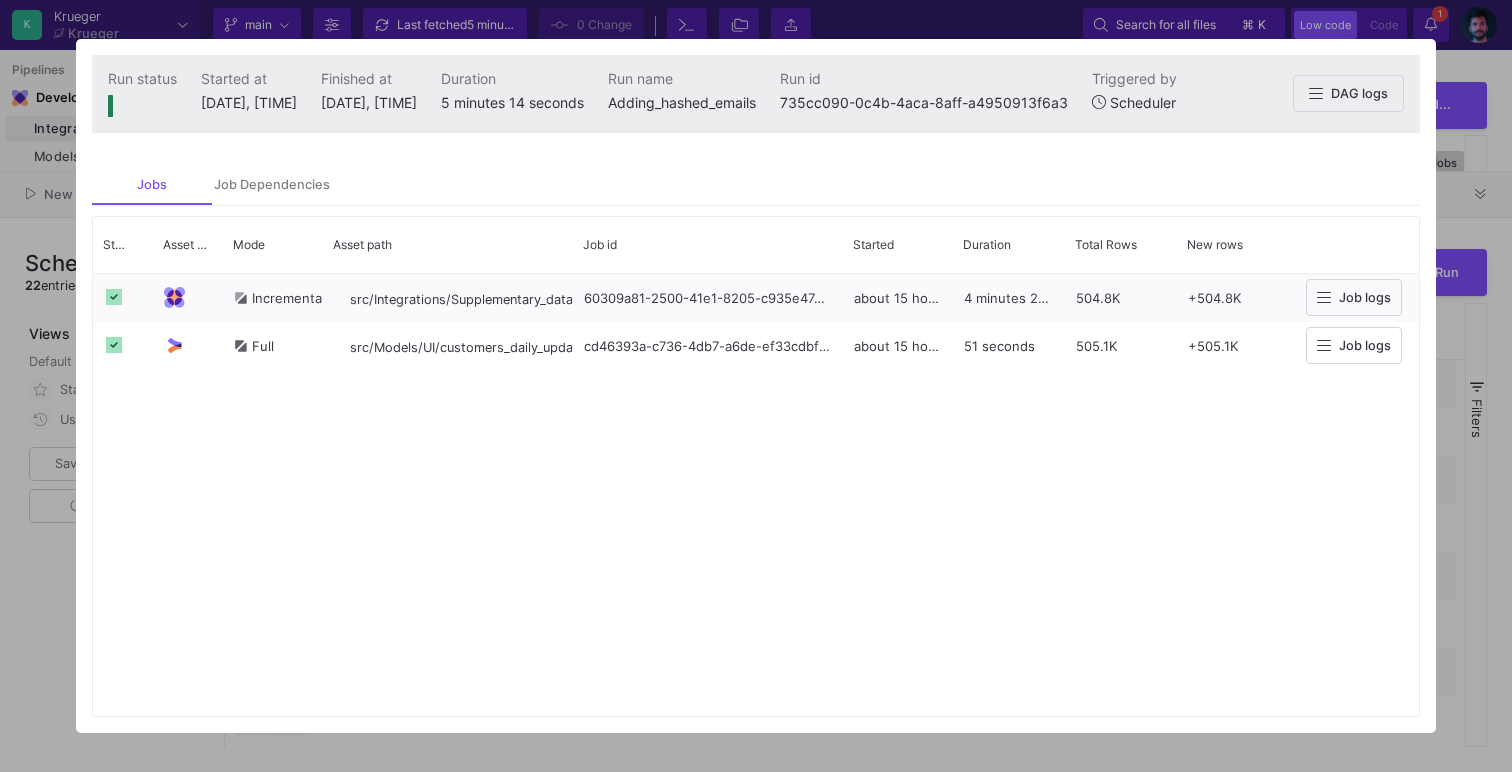 click at bounding box center (756, 386) 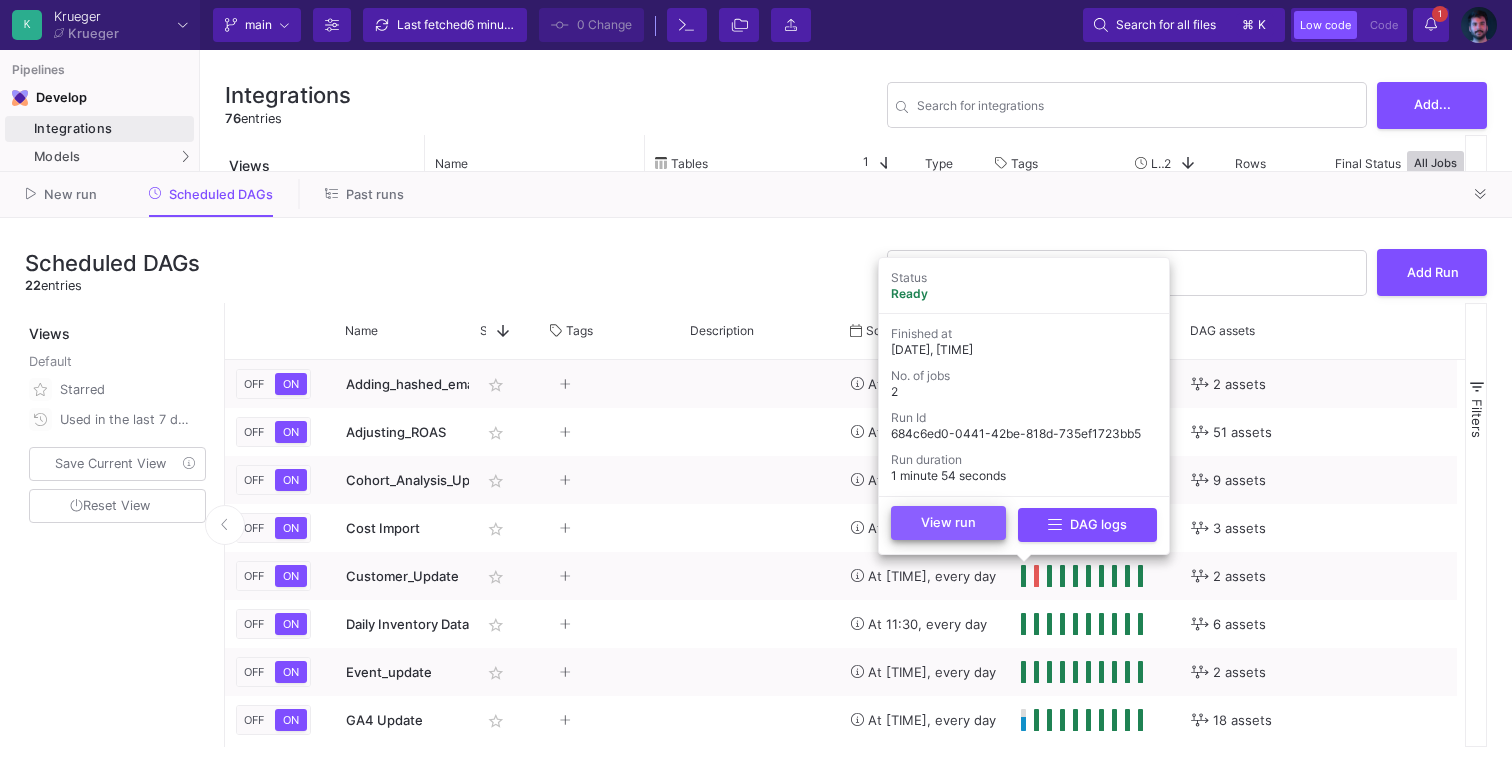click on "View run" at bounding box center (948, 523) 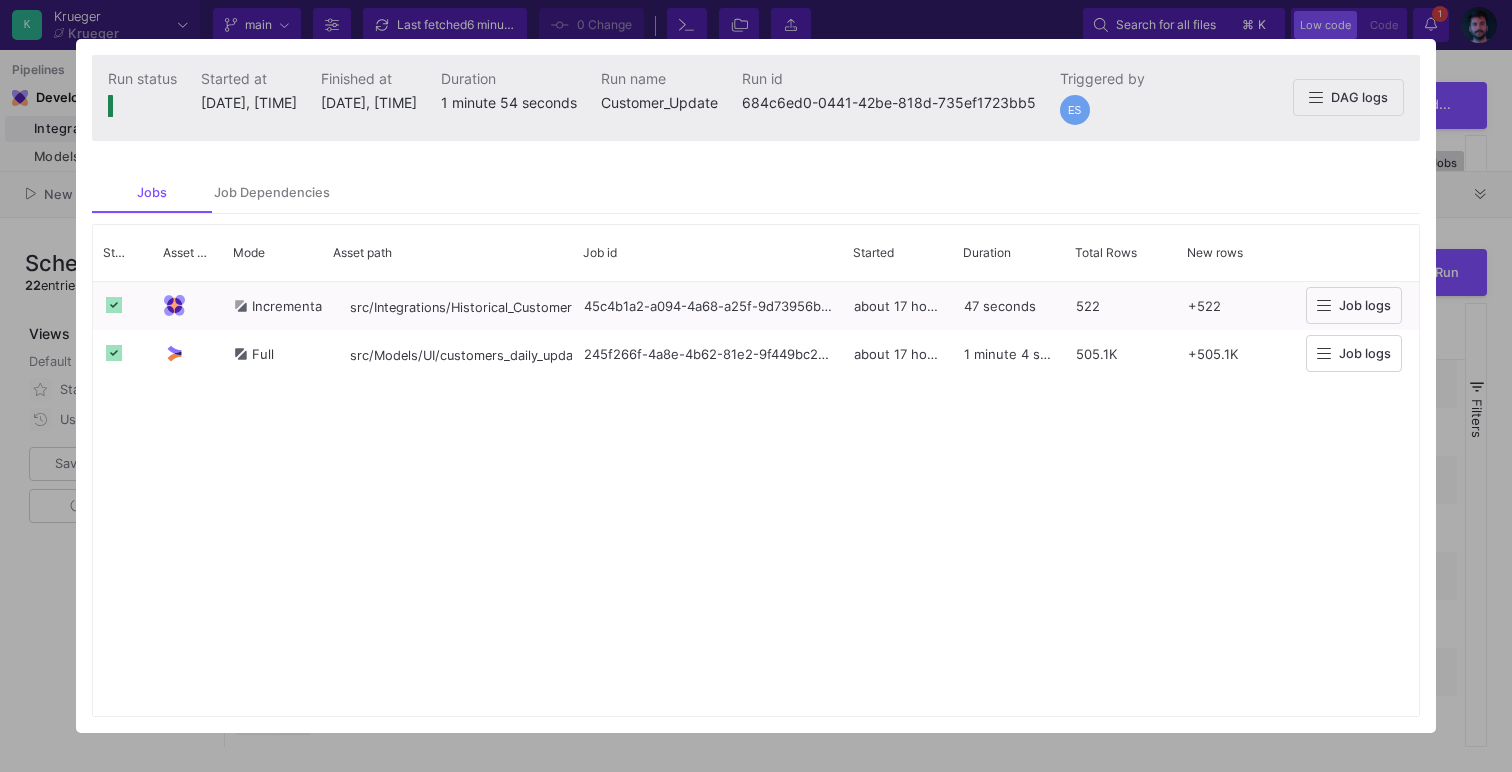 click on "Customer_Update" at bounding box center [659, 102] 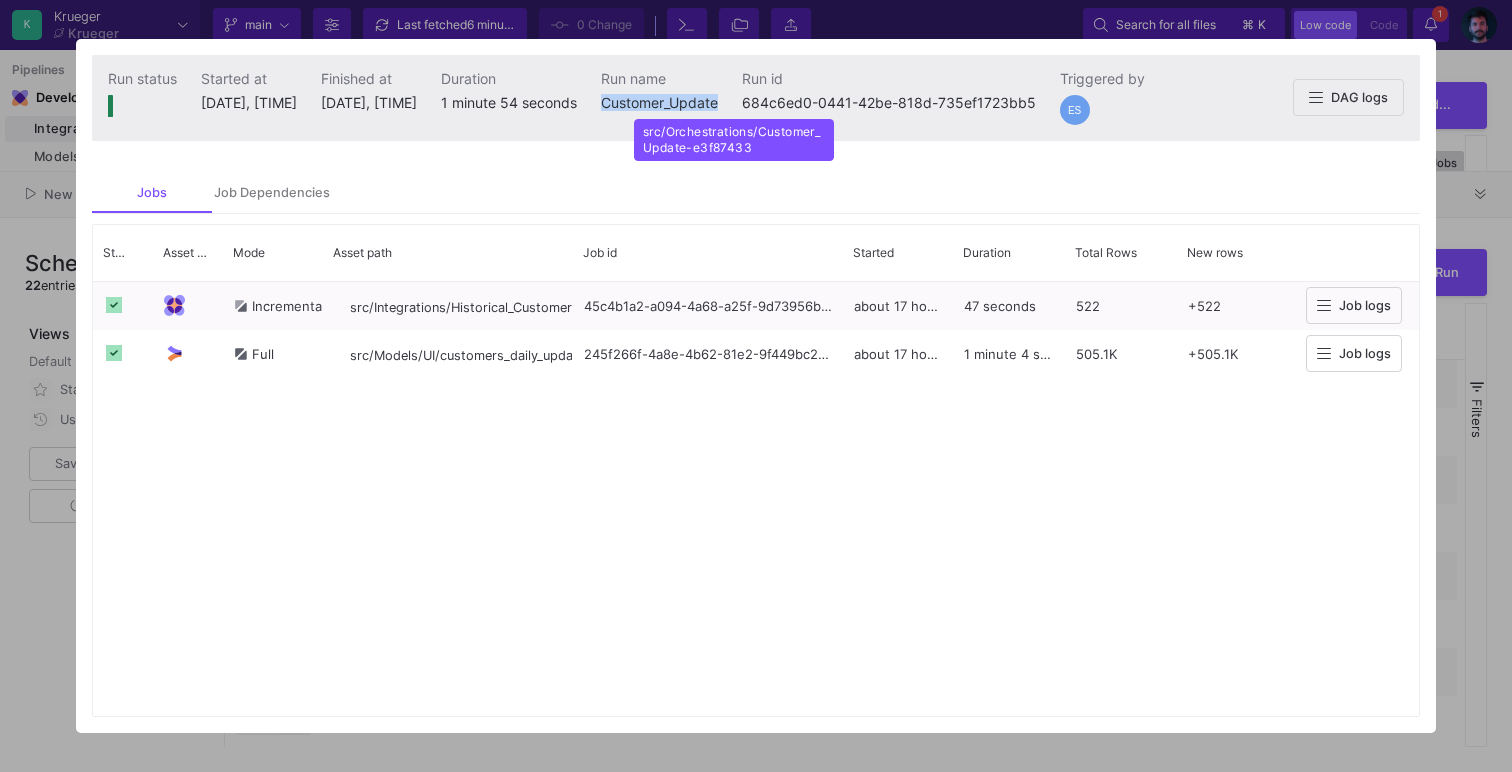 click on "Customer_Update" at bounding box center (659, 102) 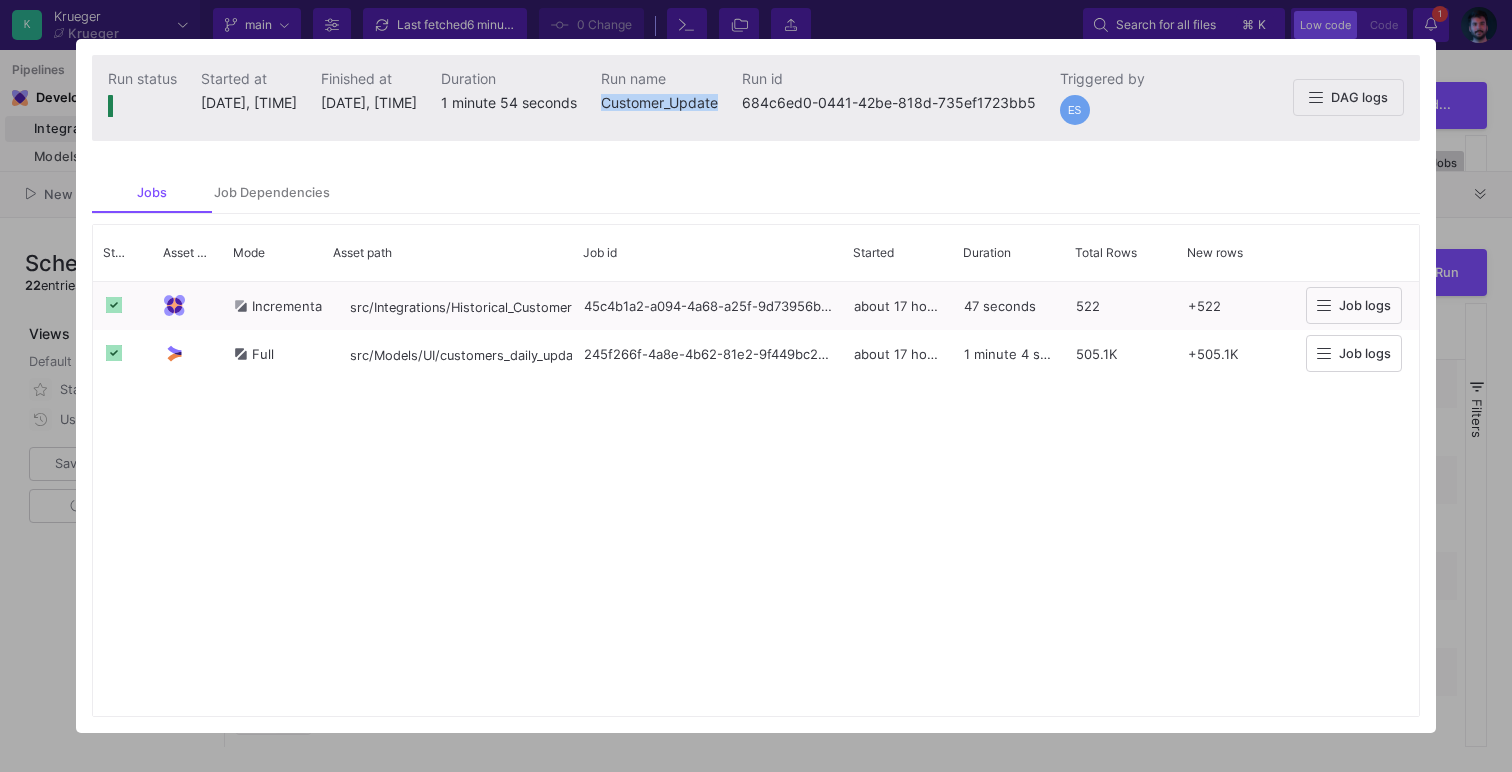 copy on "Customer_Update" 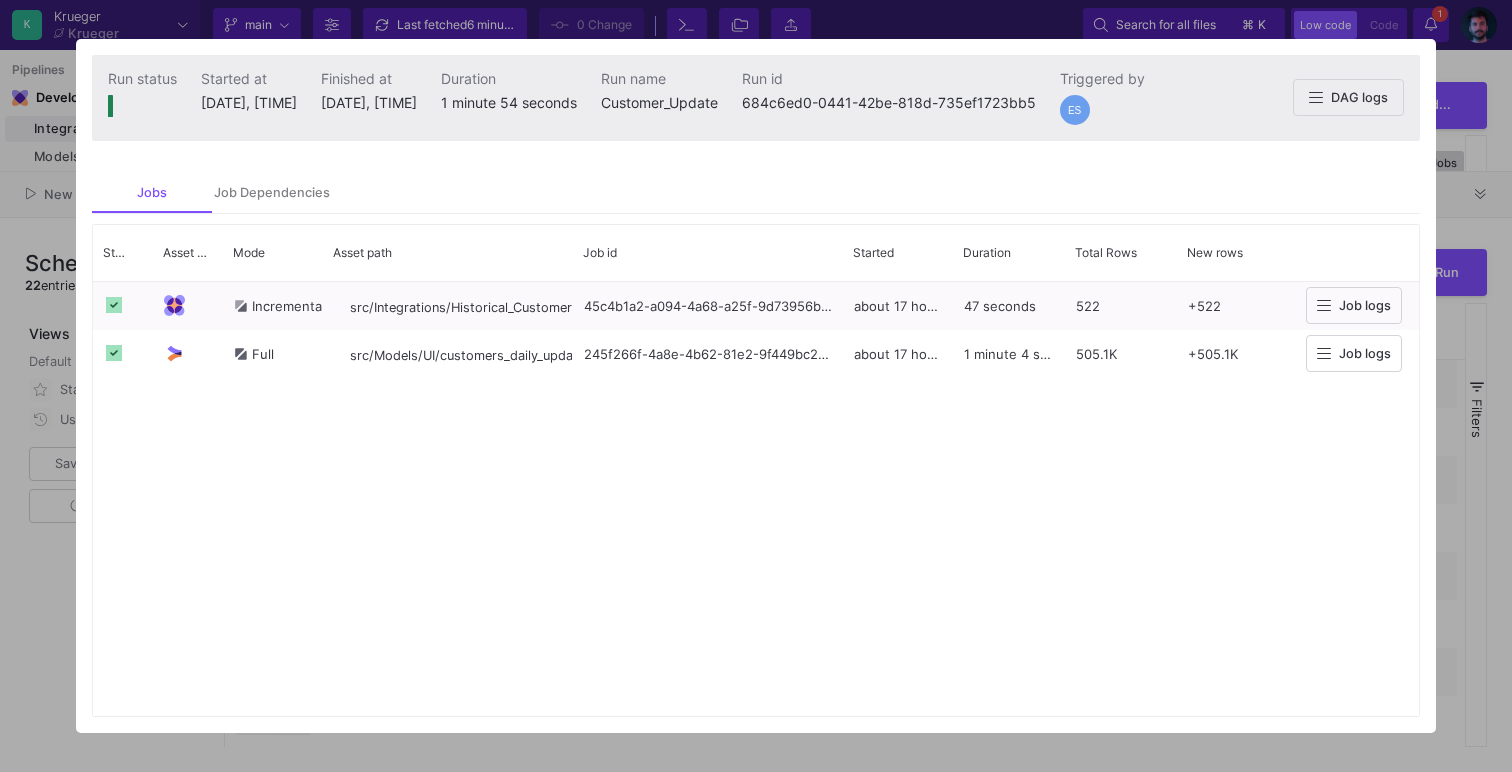click at bounding box center (756, 386) 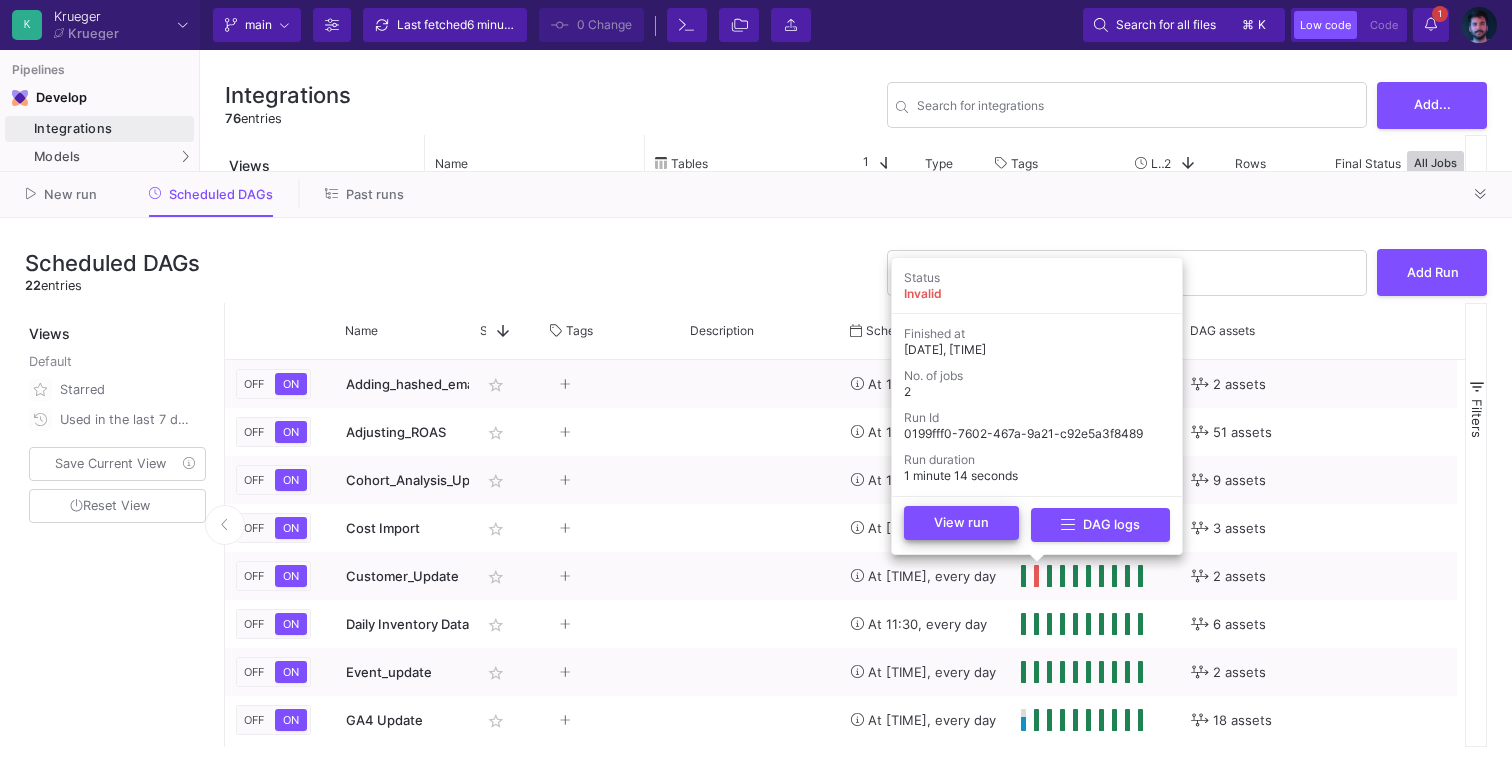 click on "View run" at bounding box center [961, 523] 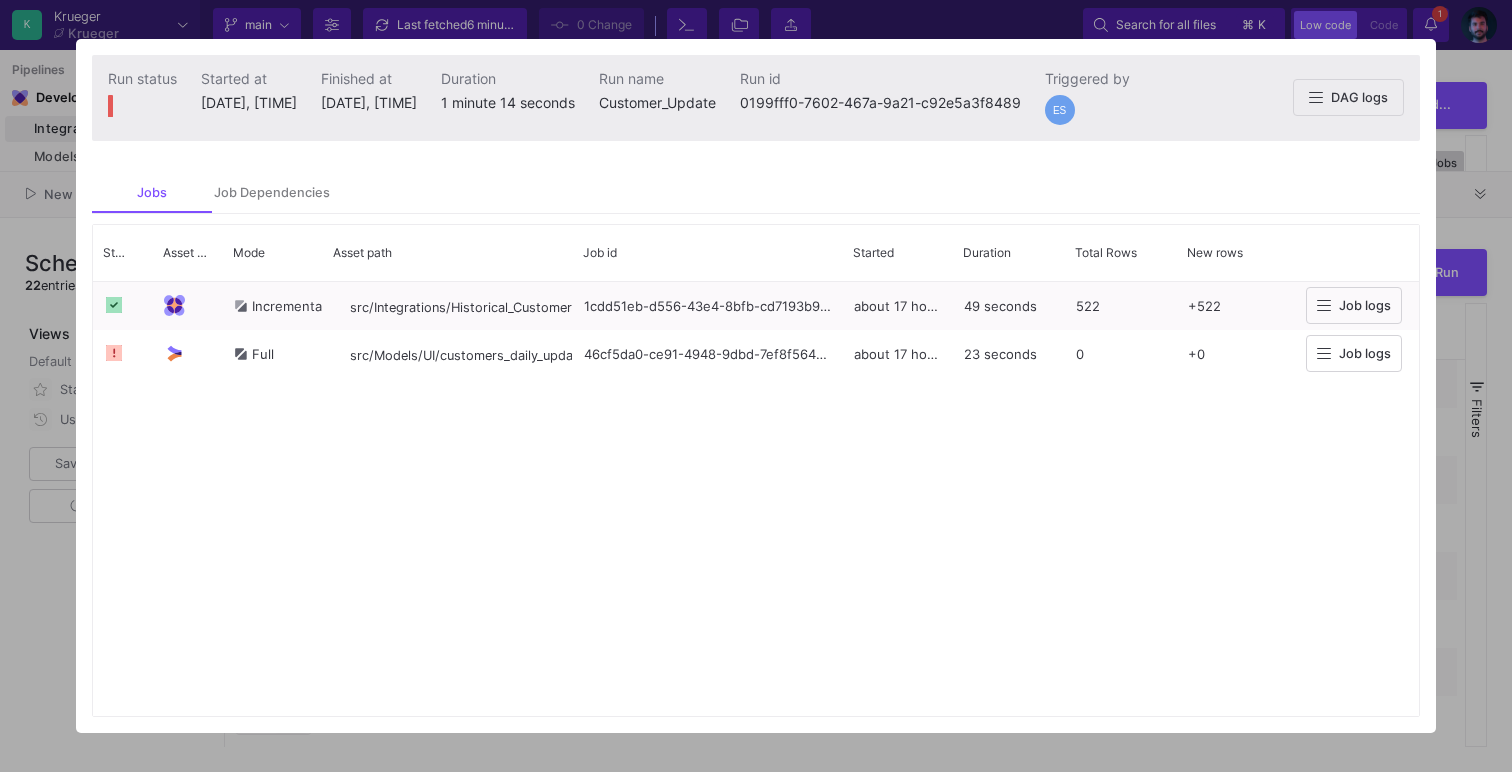 click at bounding box center (756, 386) 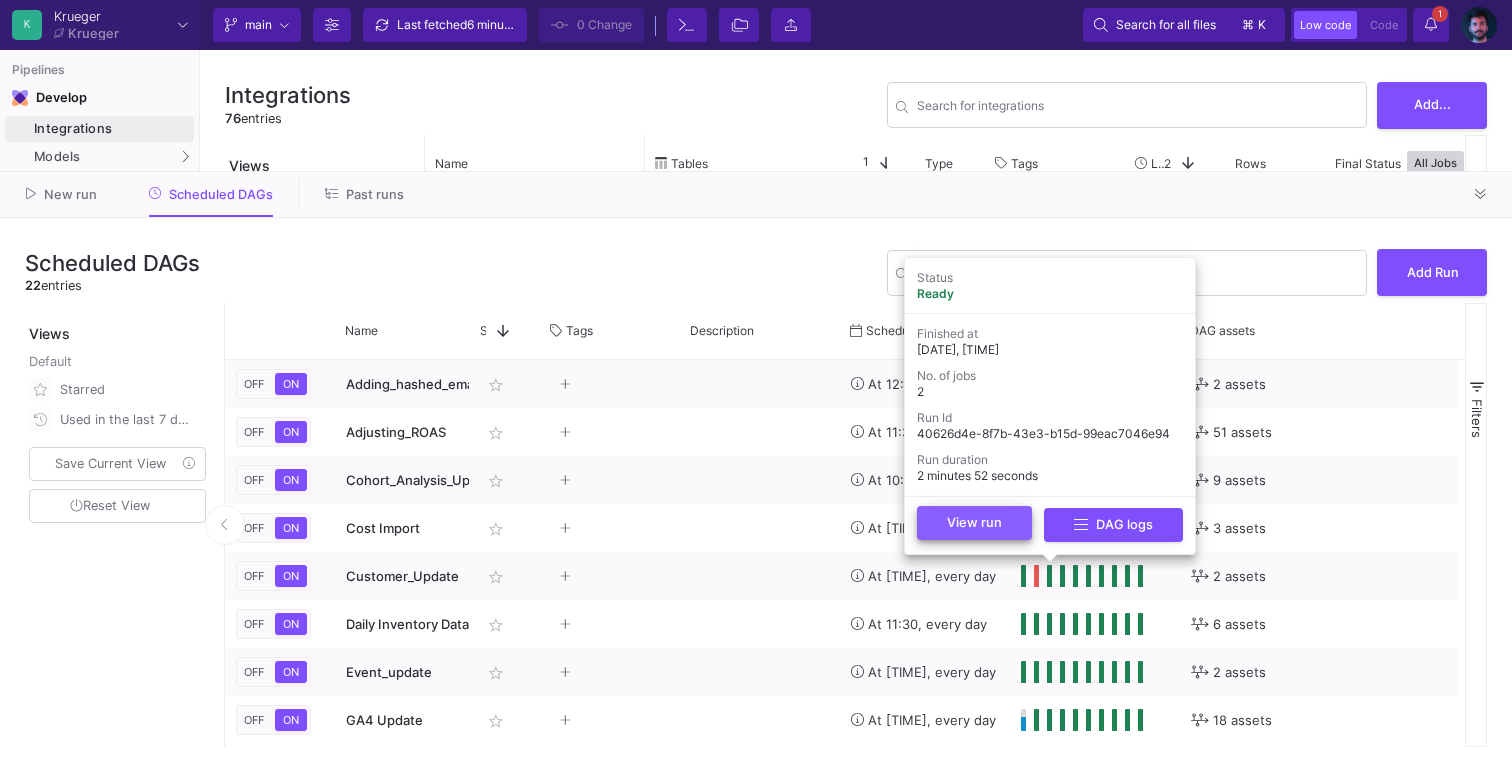 click on "View run" at bounding box center [974, 523] 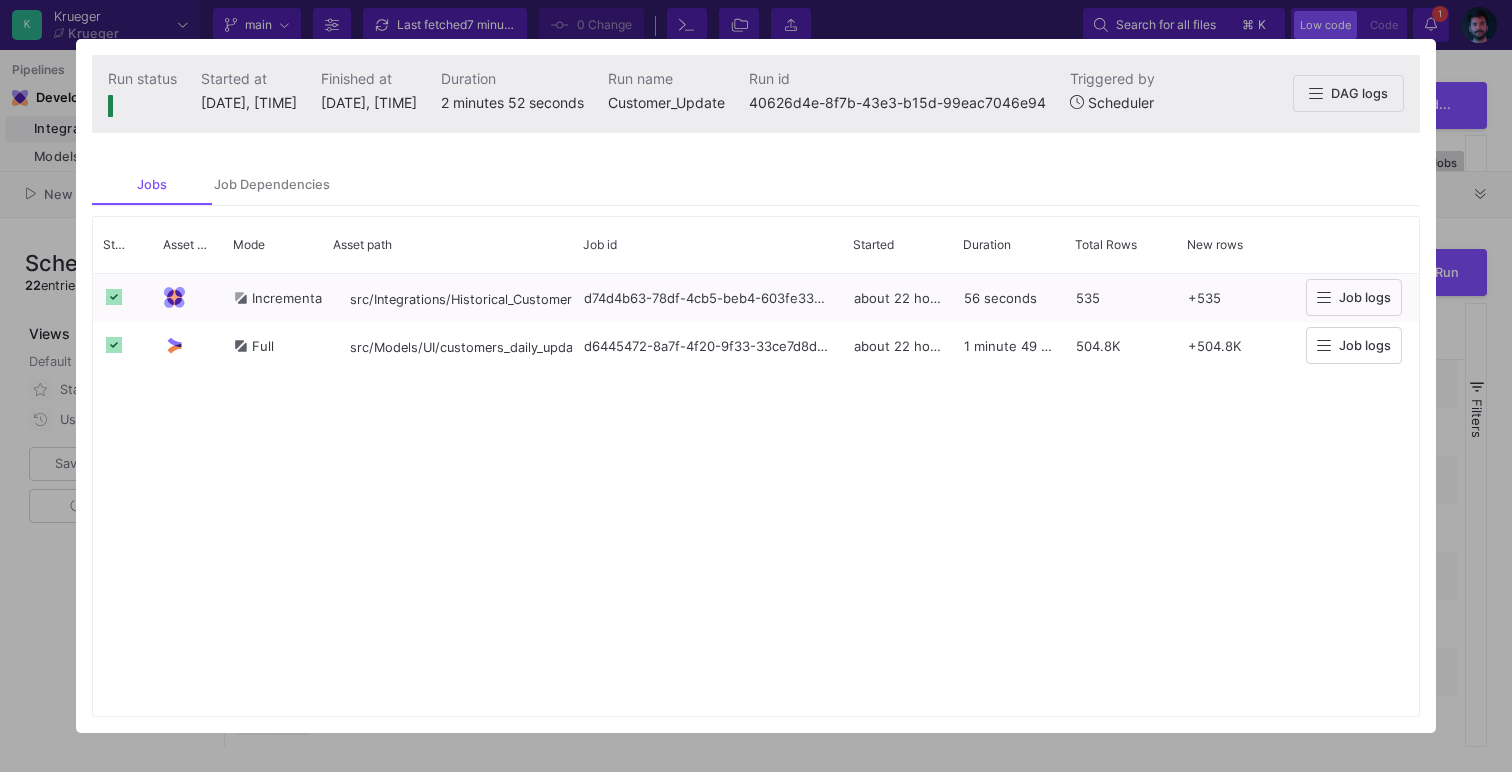 click at bounding box center (756, 386) 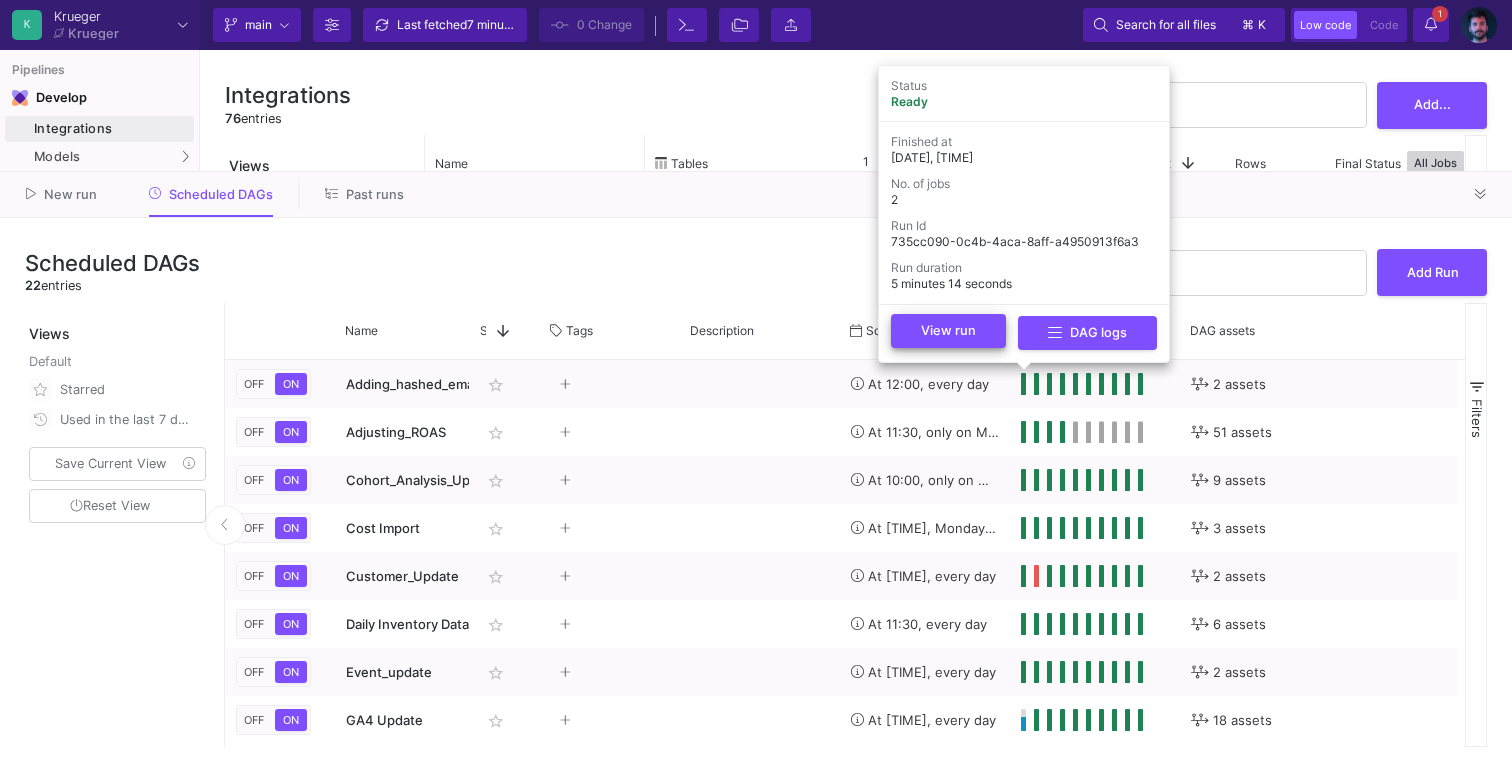 click on "View run" at bounding box center [948, 330] 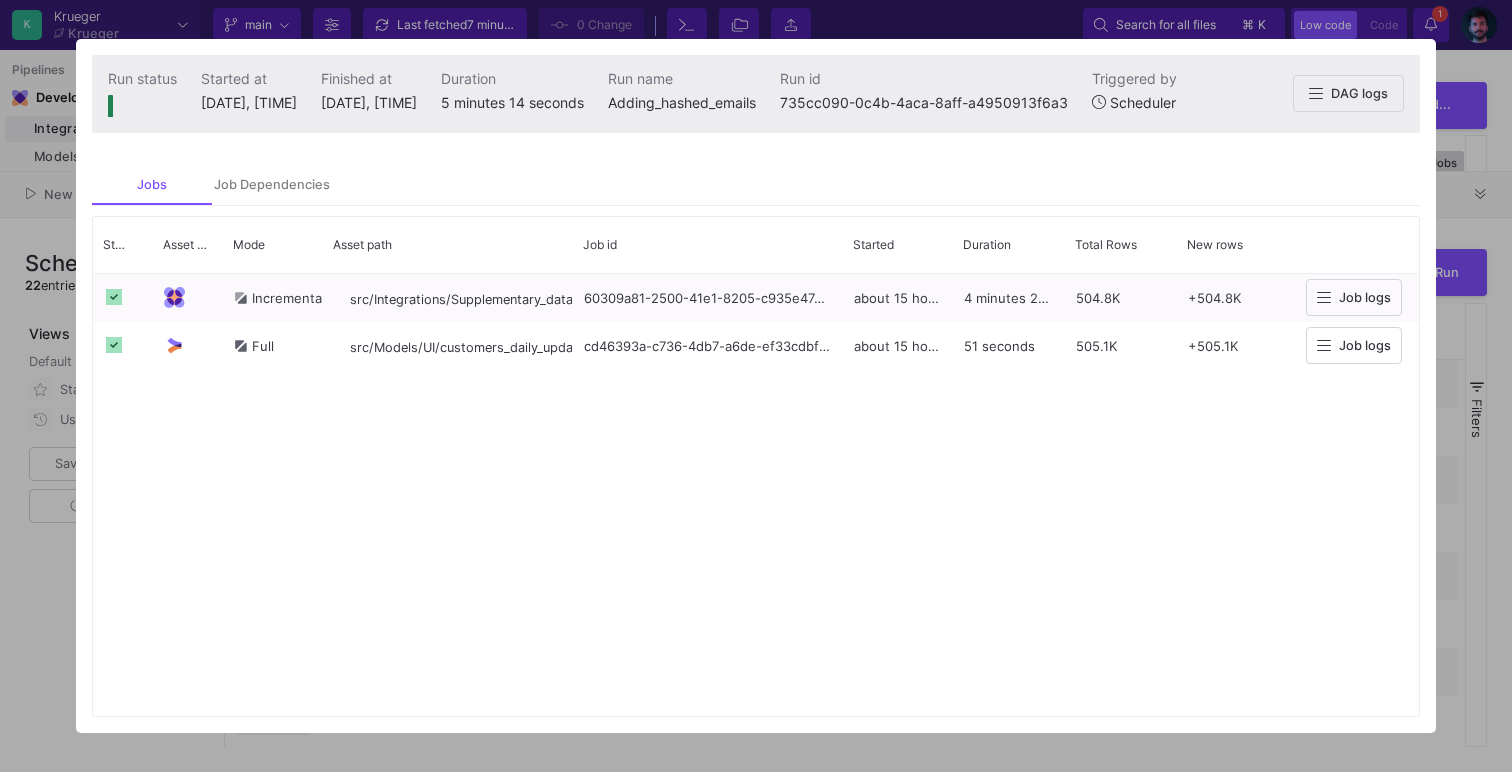 click at bounding box center [756, 386] 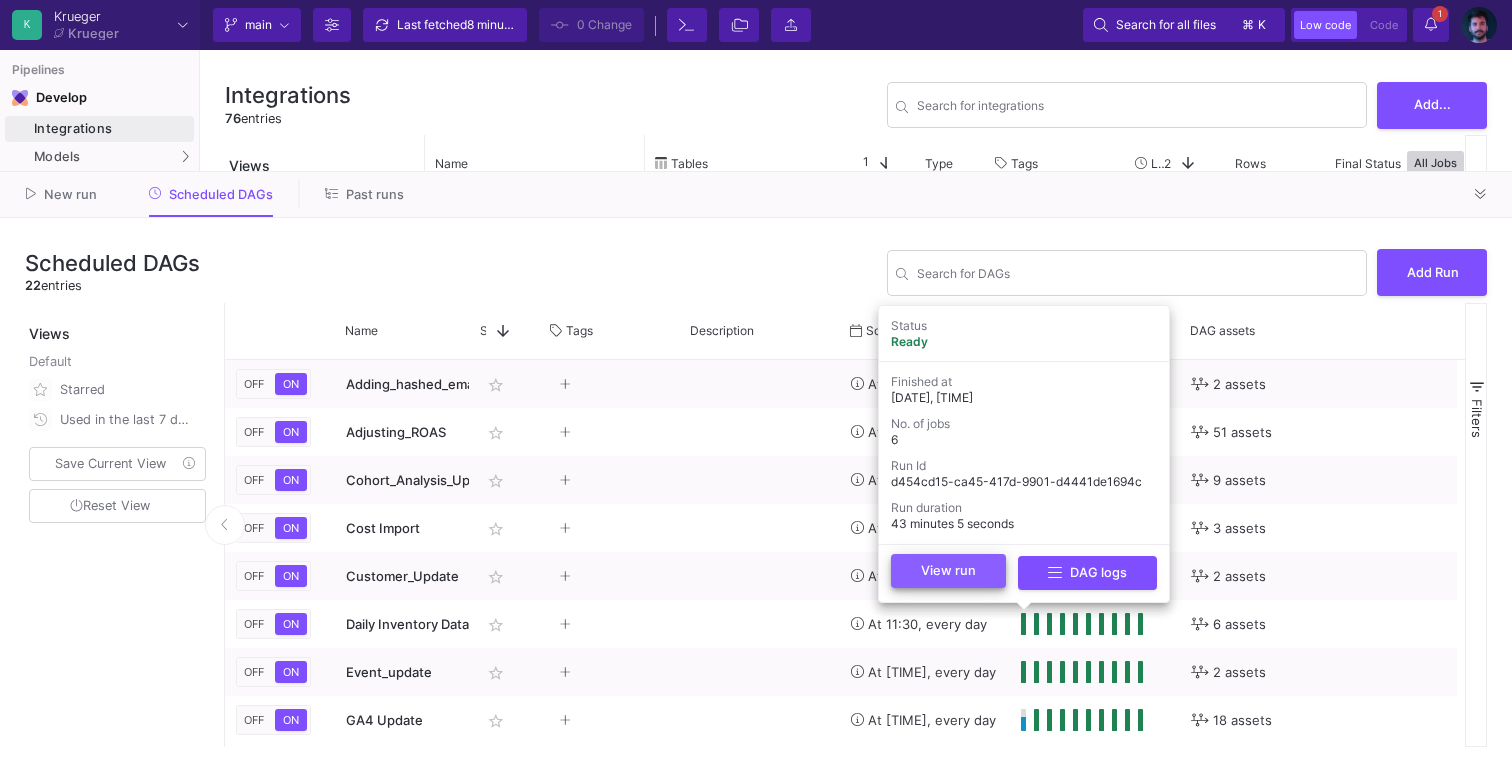 click on "View run" at bounding box center [948, 570] 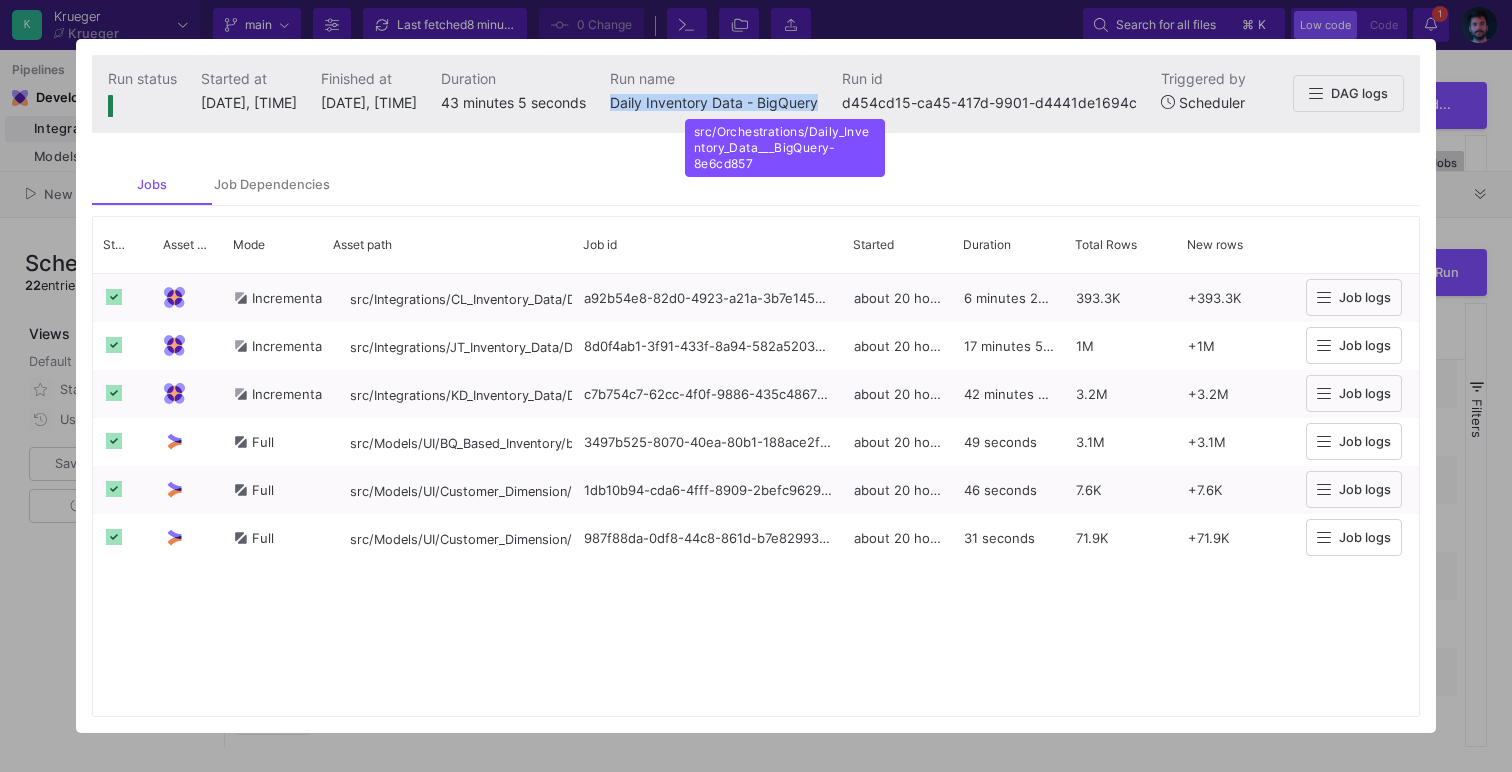 drag, startPoint x: 891, startPoint y: 105, endPoint x: 682, endPoint y: 106, distance: 209.0024 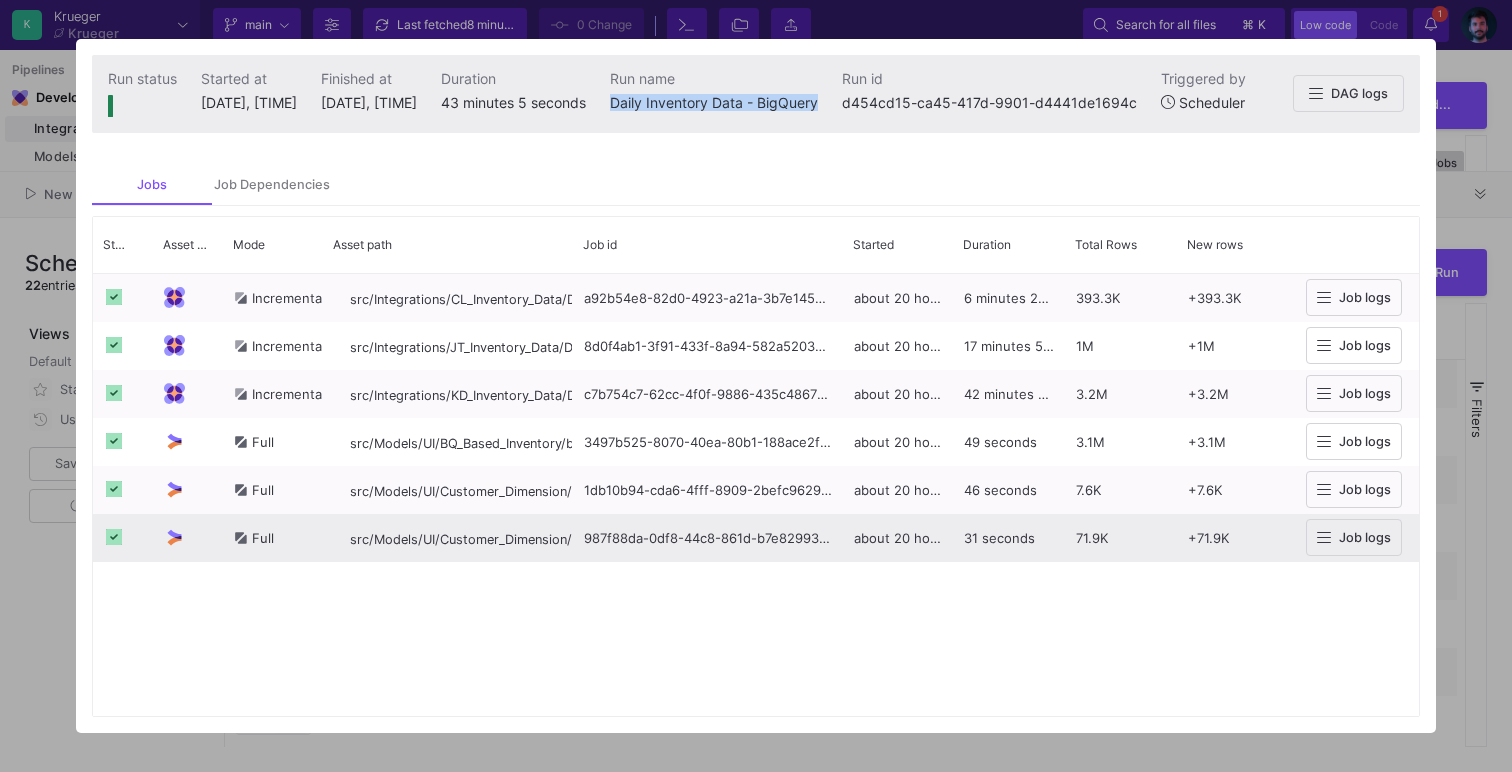 copy on "Daily Inventory Data - BigQuery" 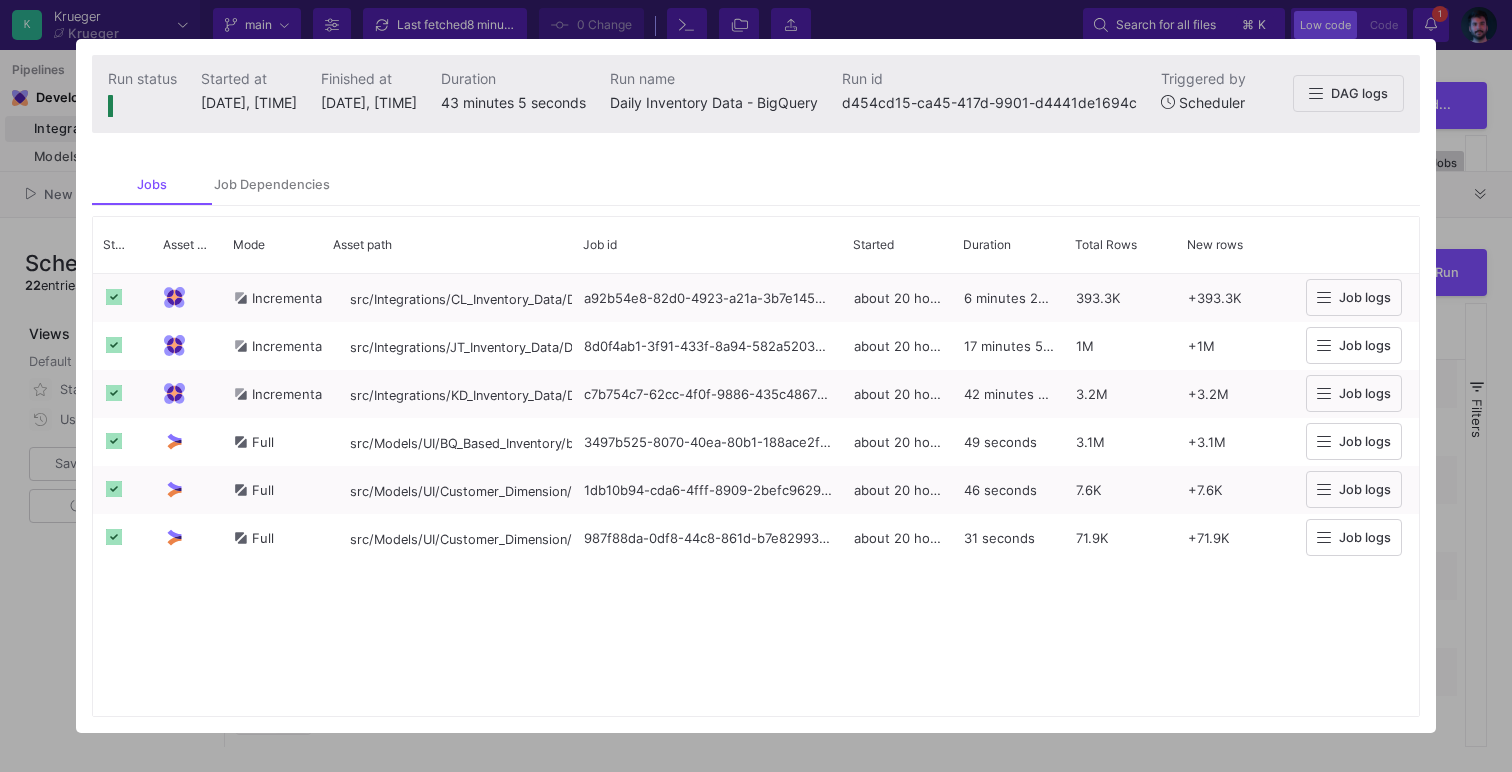 click at bounding box center [756, 386] 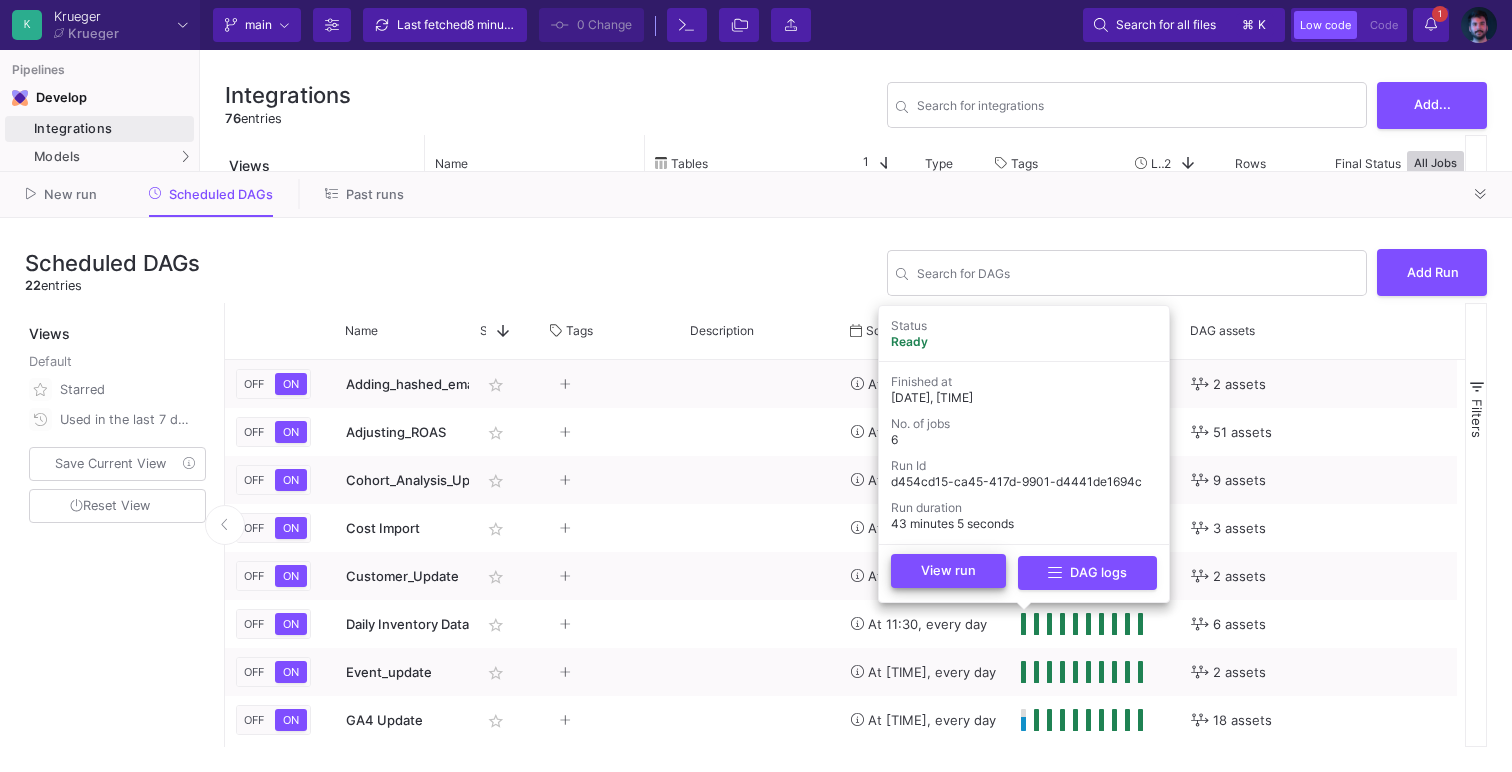 click on "View run" at bounding box center (948, 570) 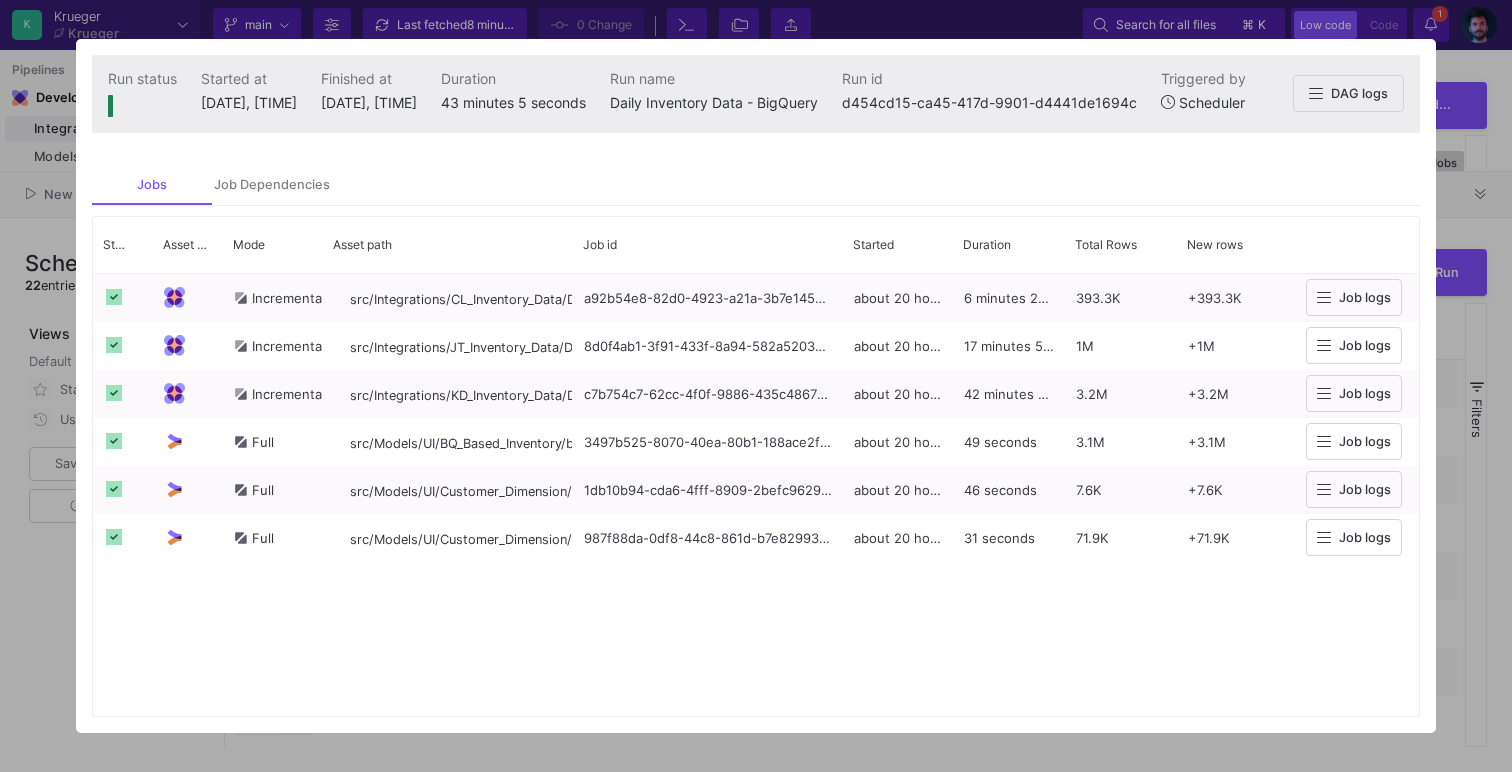 click at bounding box center (756, 386) 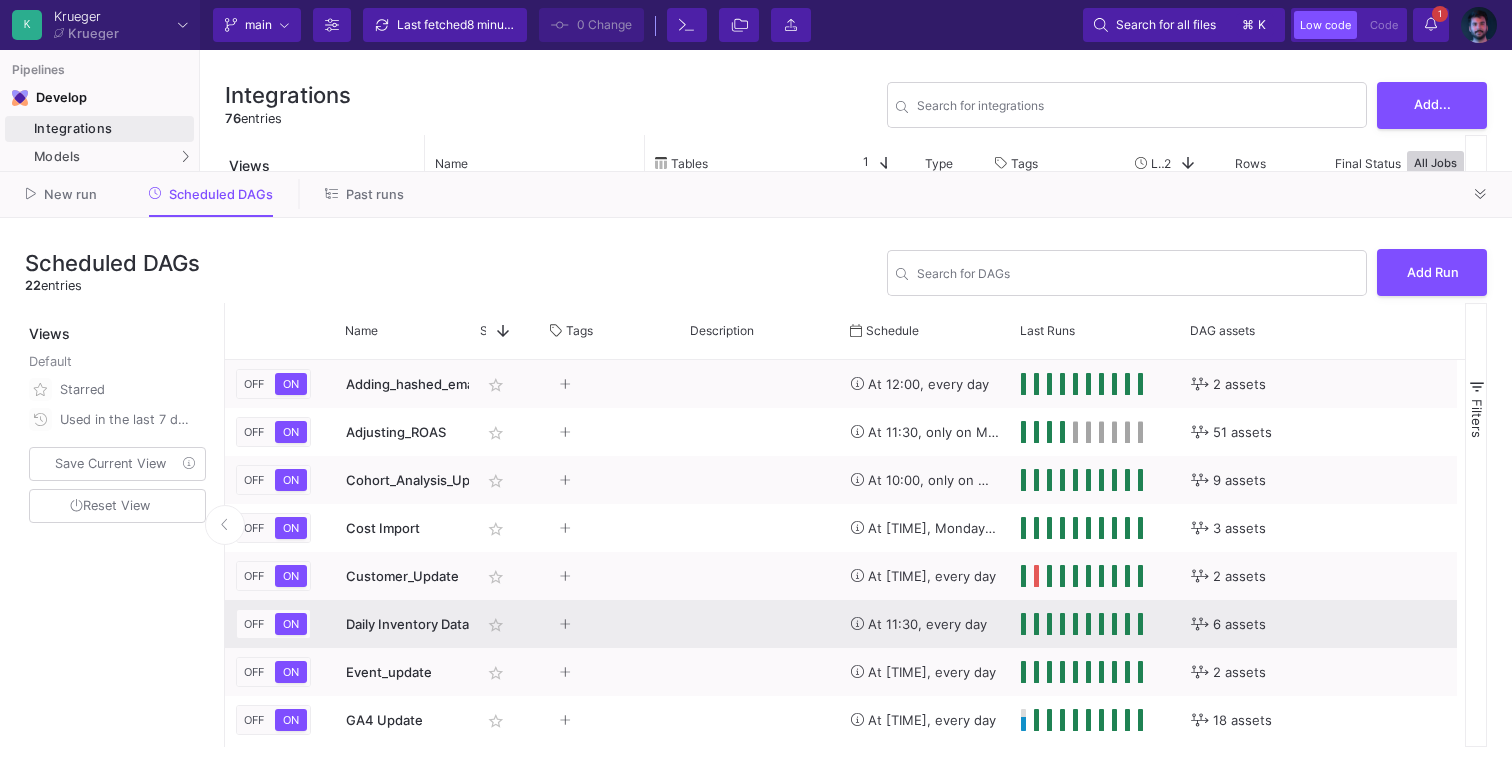 scroll, scrollTop: 19, scrollLeft: 0, axis: vertical 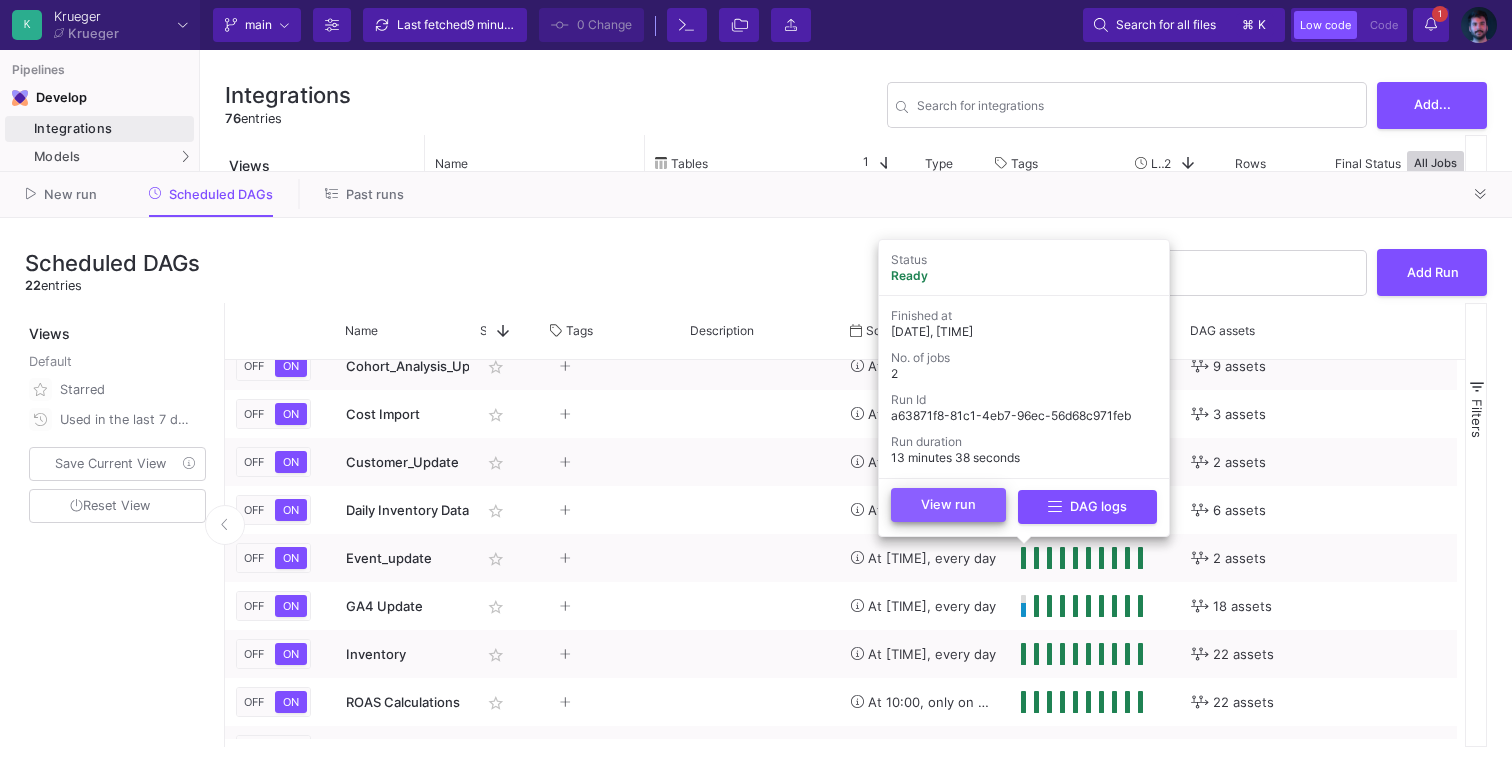 click on "View run" at bounding box center [948, 504] 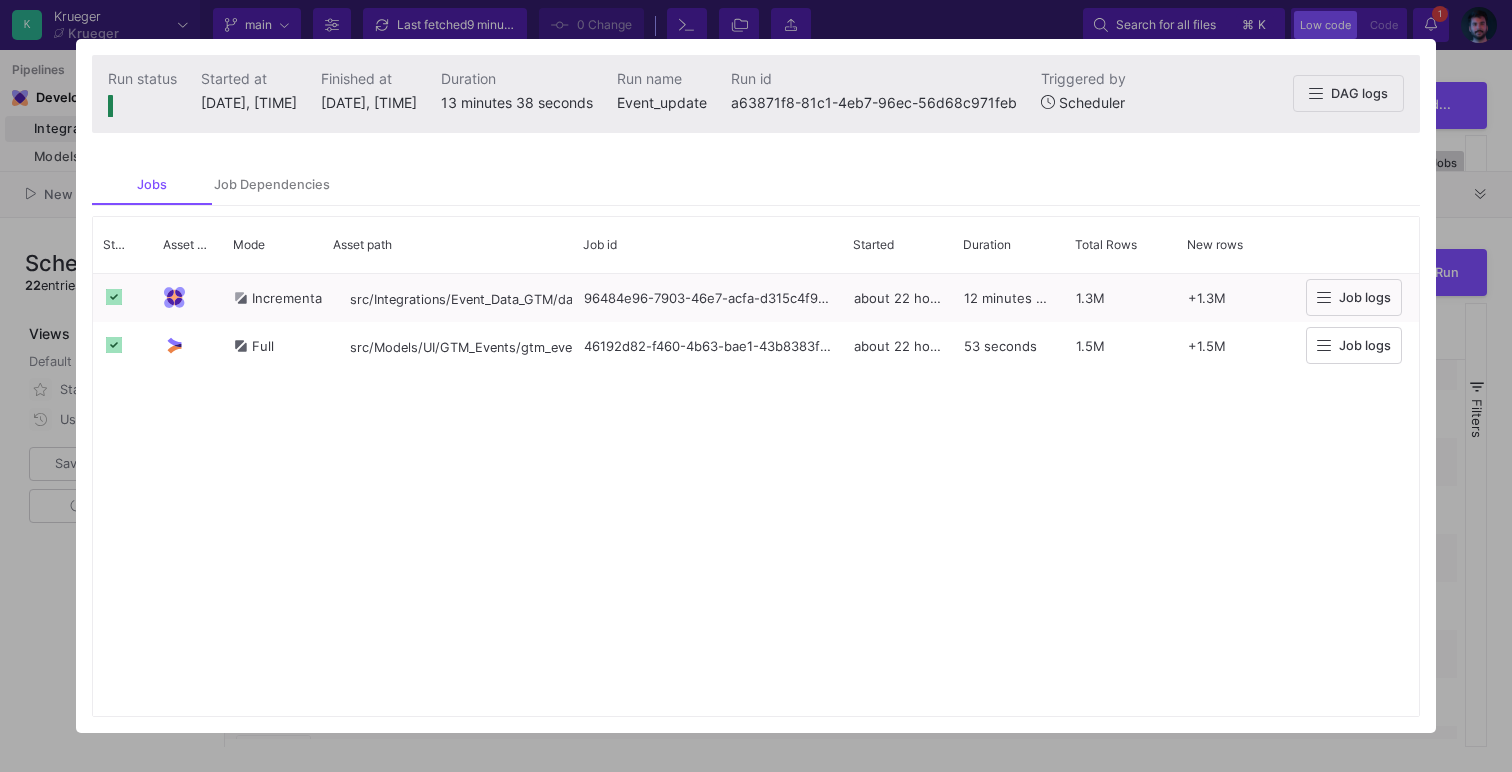 click on "Event_update" at bounding box center (662, 102) 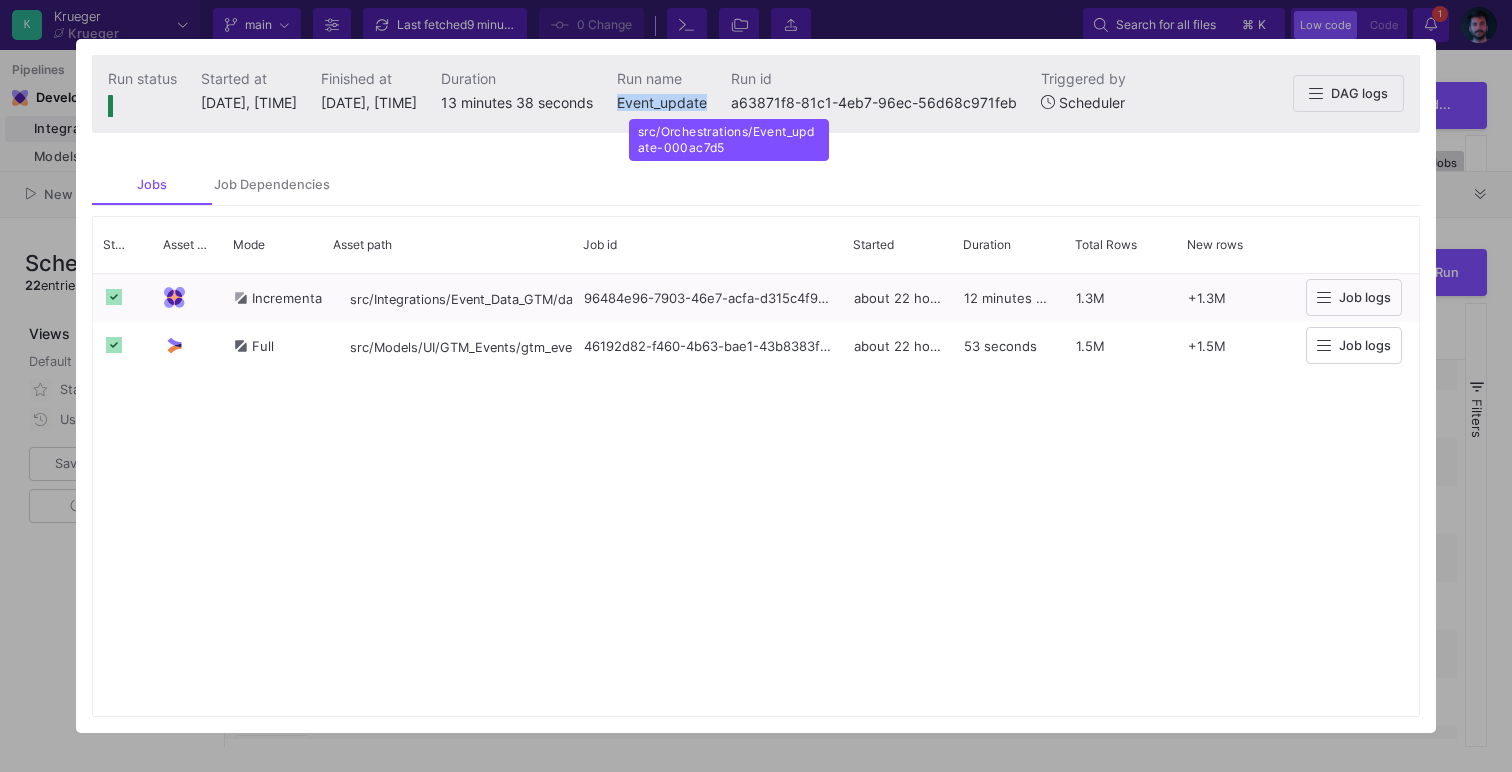 click on "Event_update" at bounding box center (662, 102) 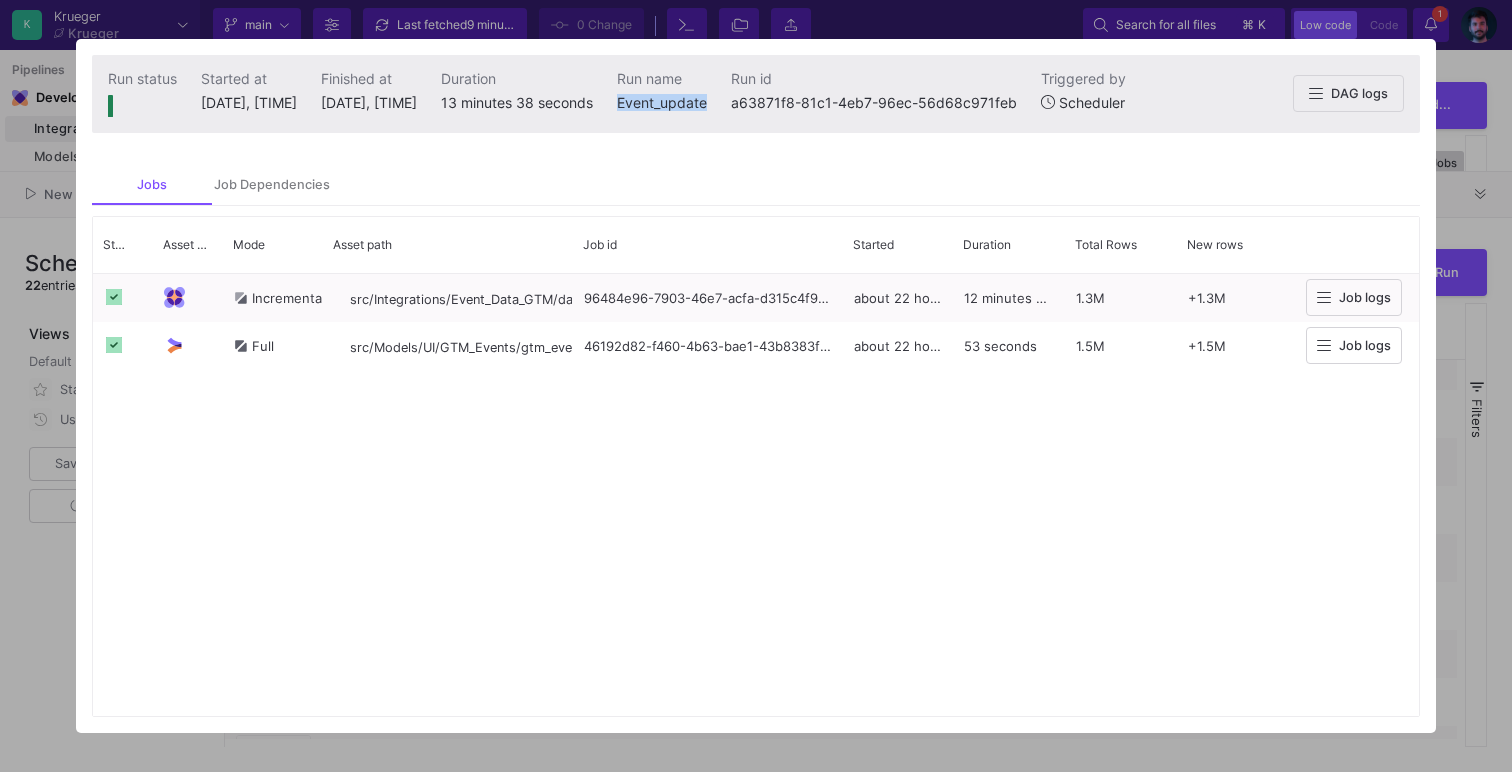 copy on "Event_update" 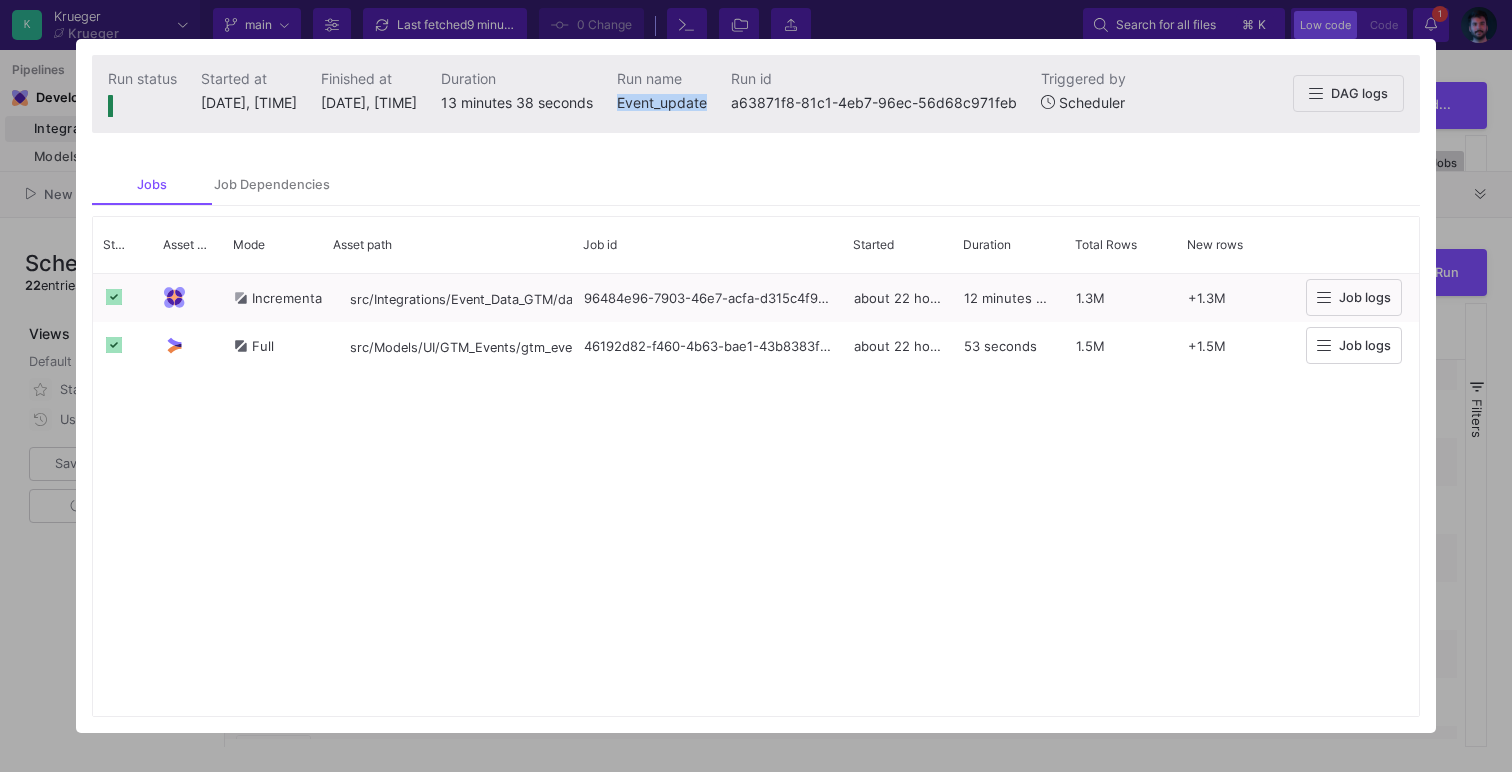 drag, startPoint x: 331, startPoint y: 101, endPoint x: 272, endPoint y: 101, distance: 59 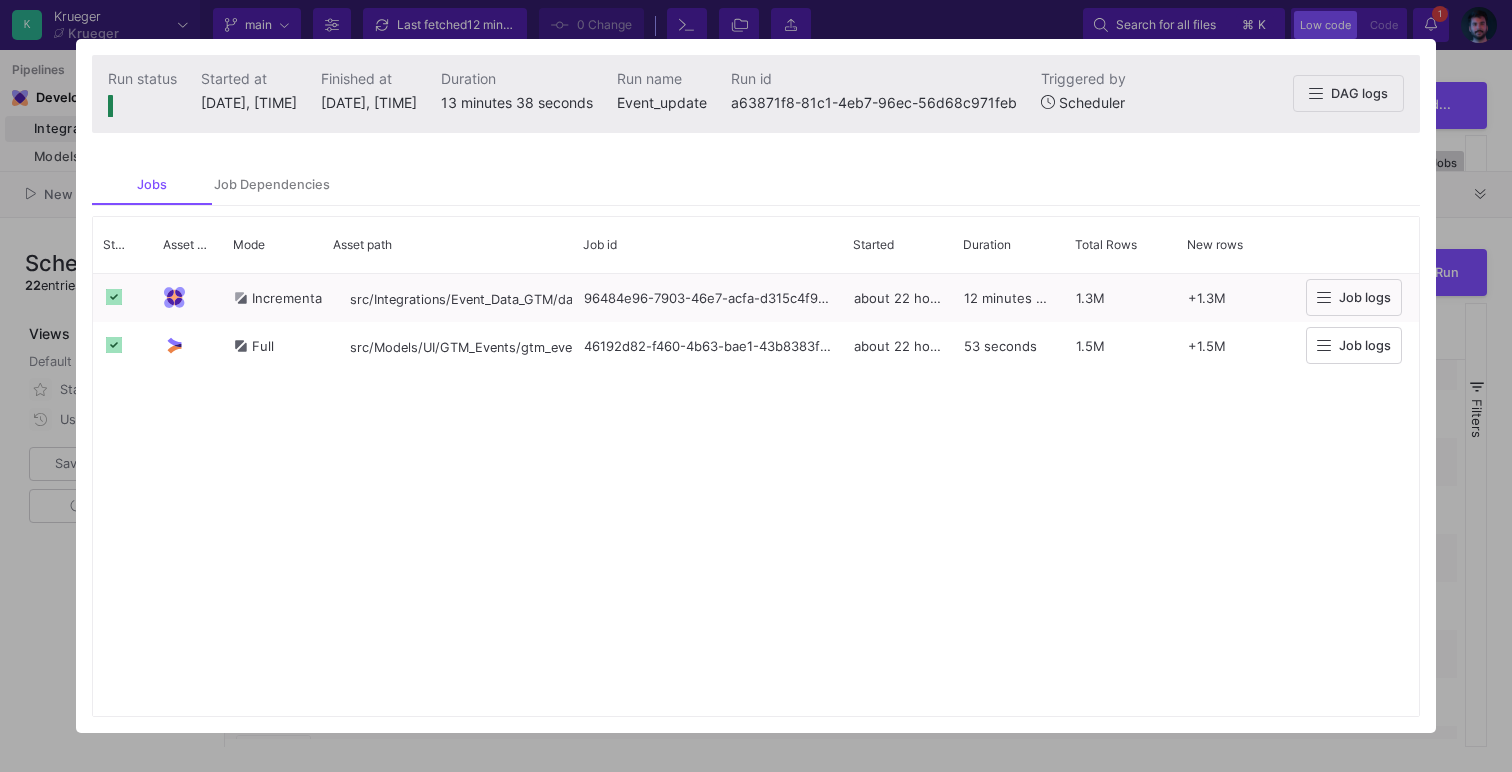 click at bounding box center [756, 386] 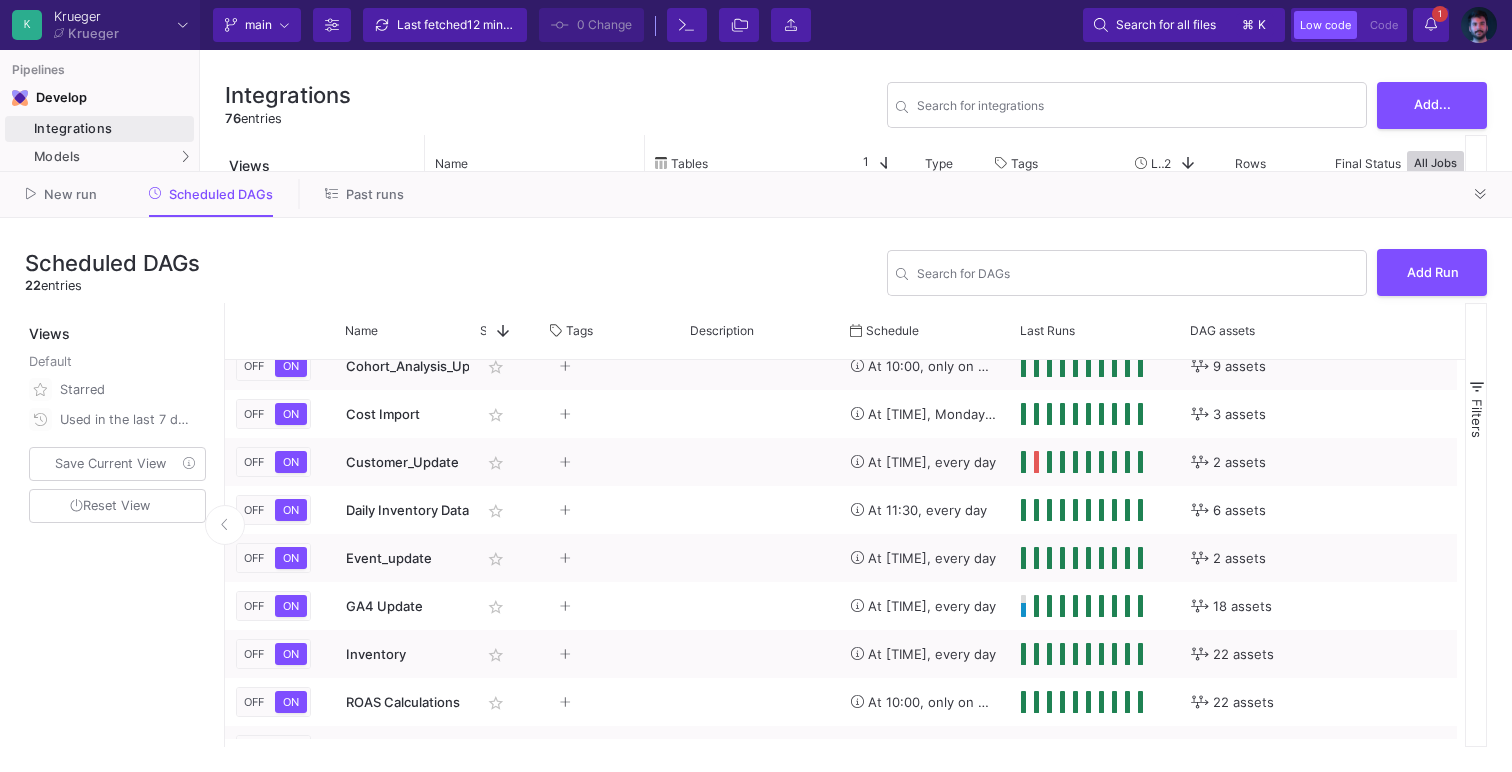 click at bounding box center [1479, 25] 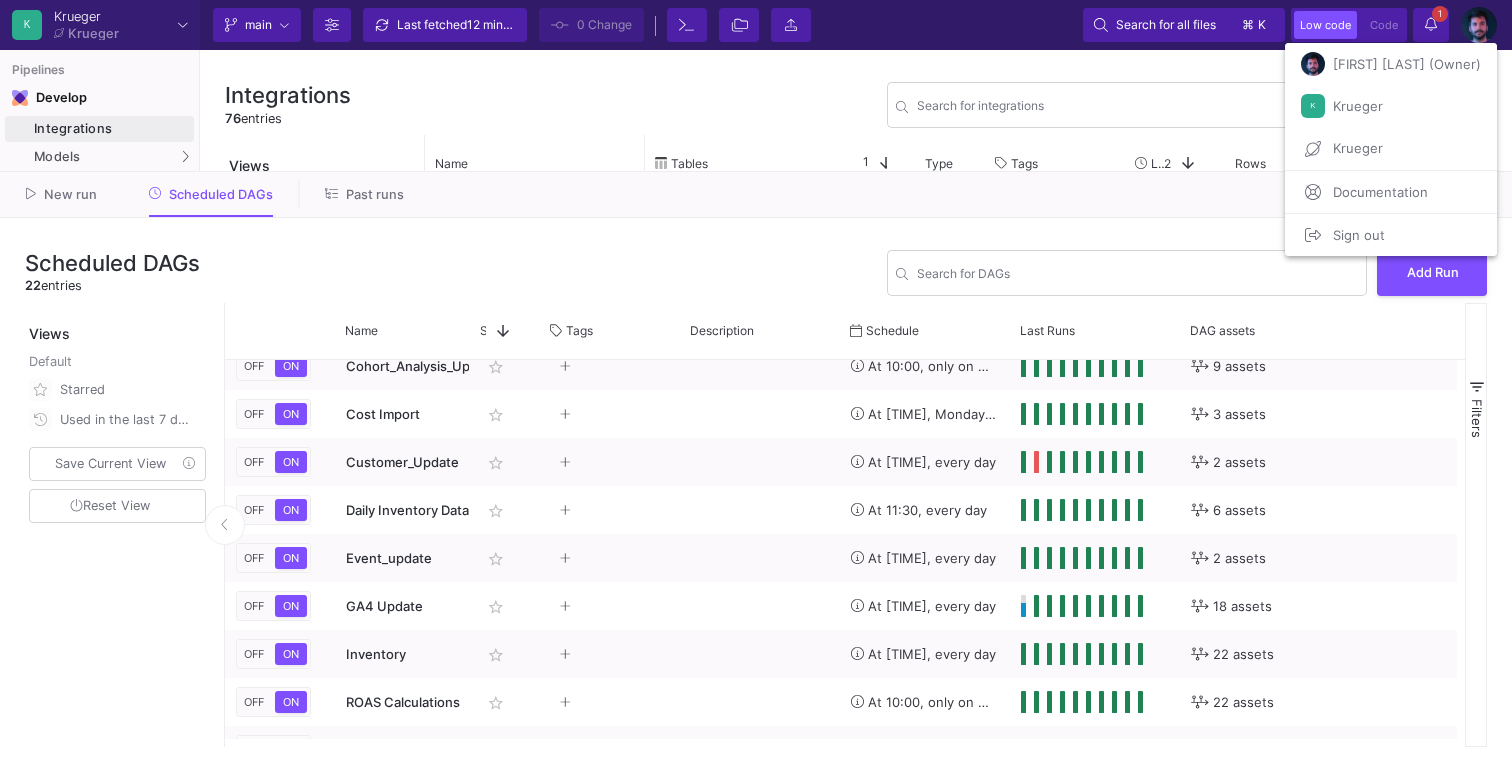 click on "Sign out" at bounding box center (1355, 235) 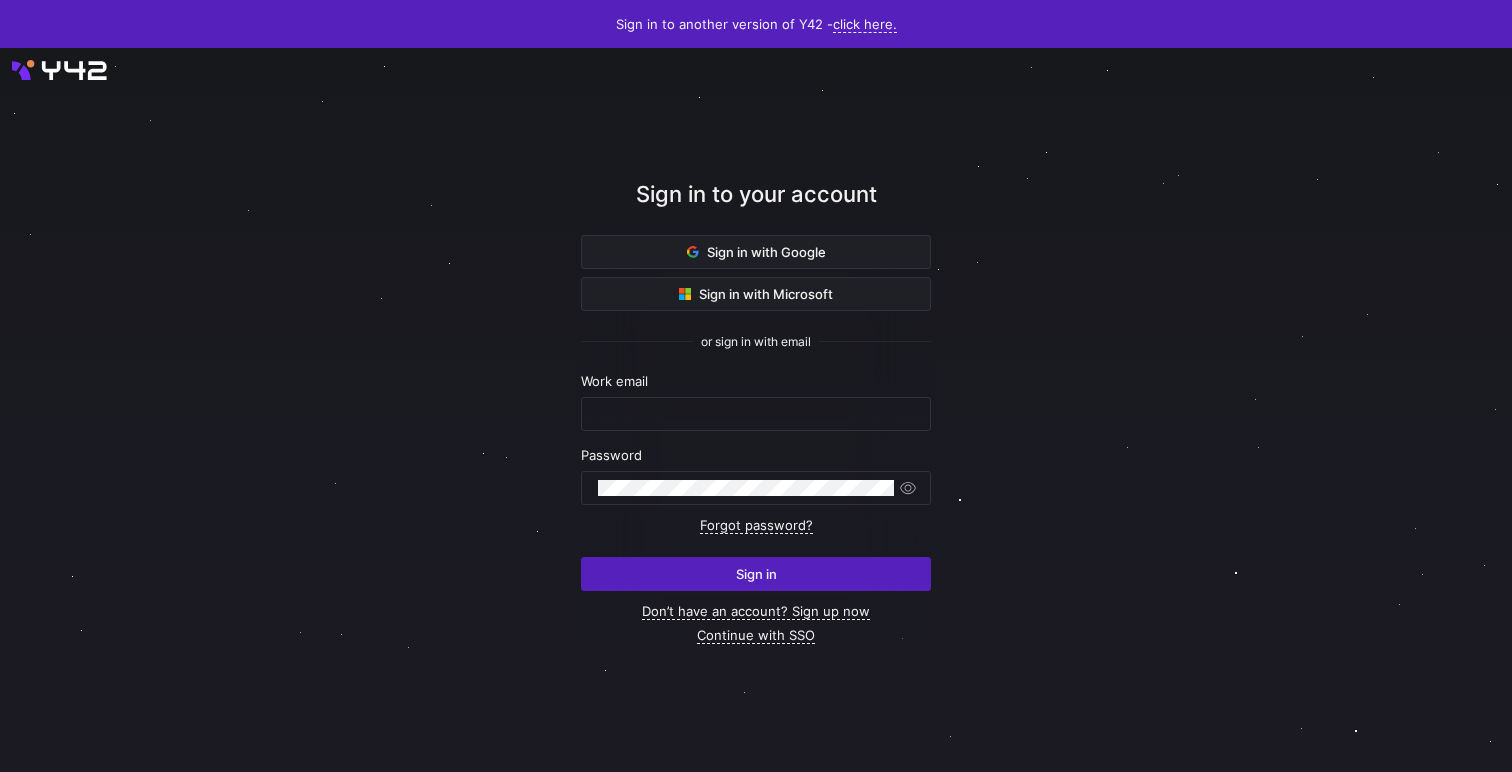scroll, scrollTop: 0, scrollLeft: 0, axis: both 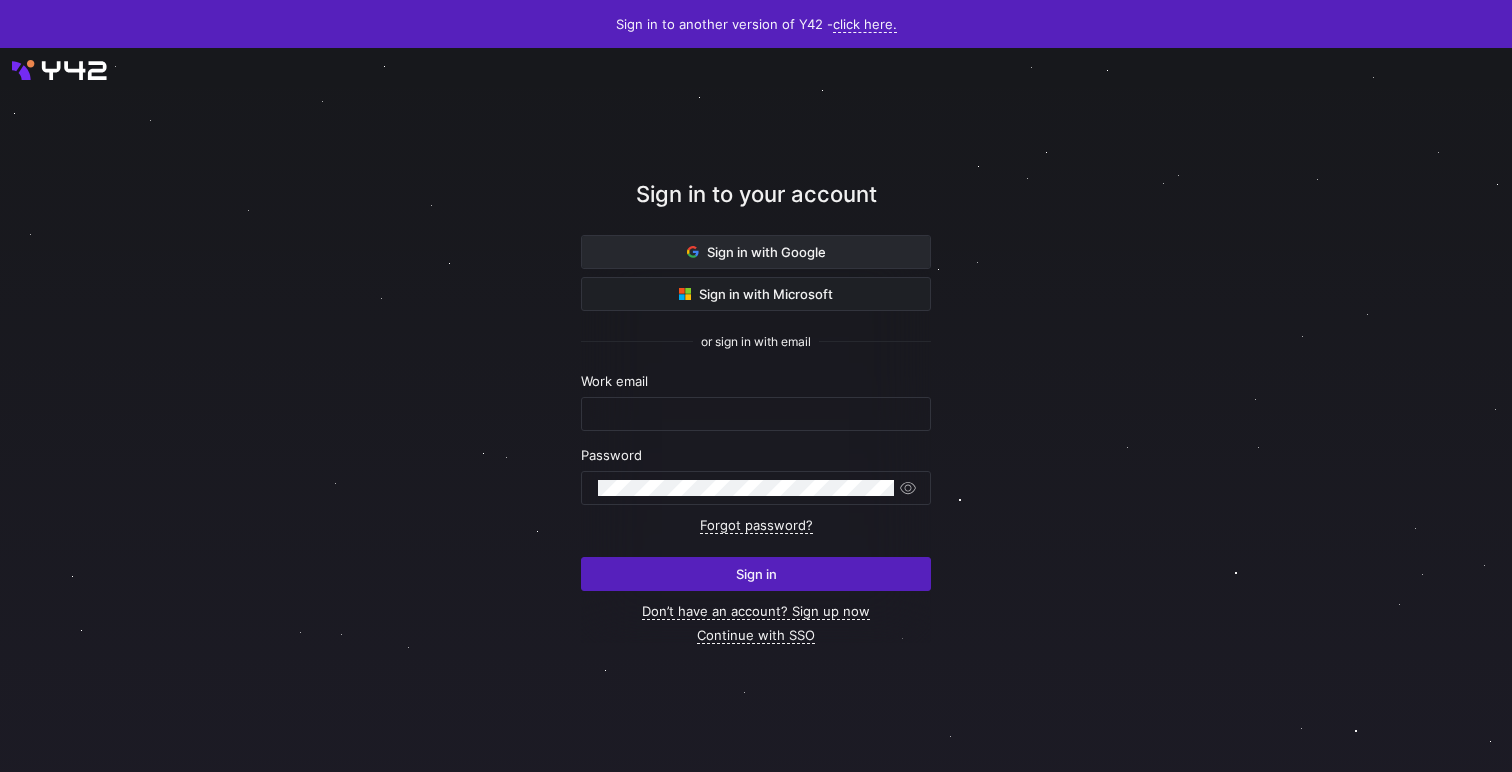 click on "Sign in with Google" at bounding box center (756, 252) 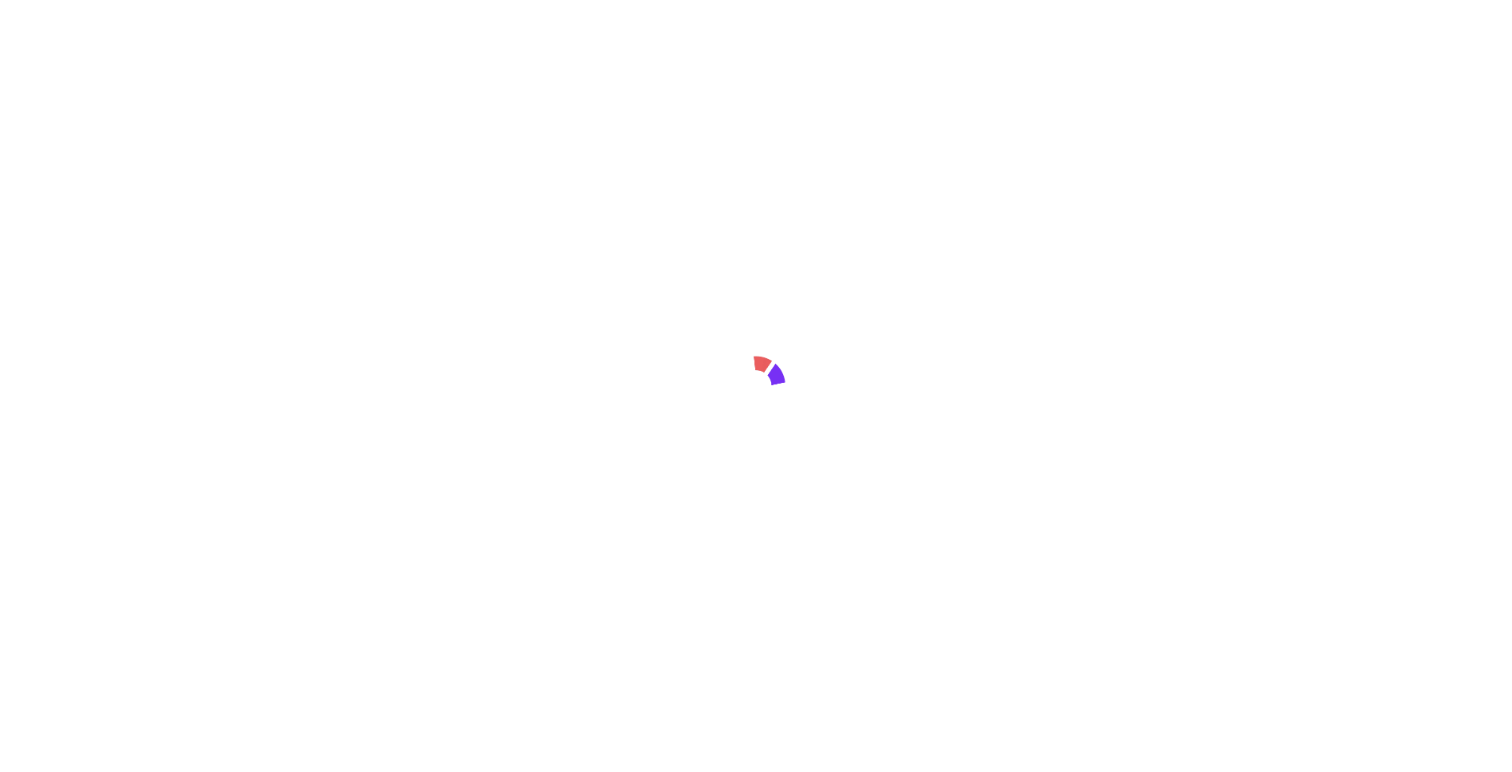 scroll, scrollTop: 0, scrollLeft: 0, axis: both 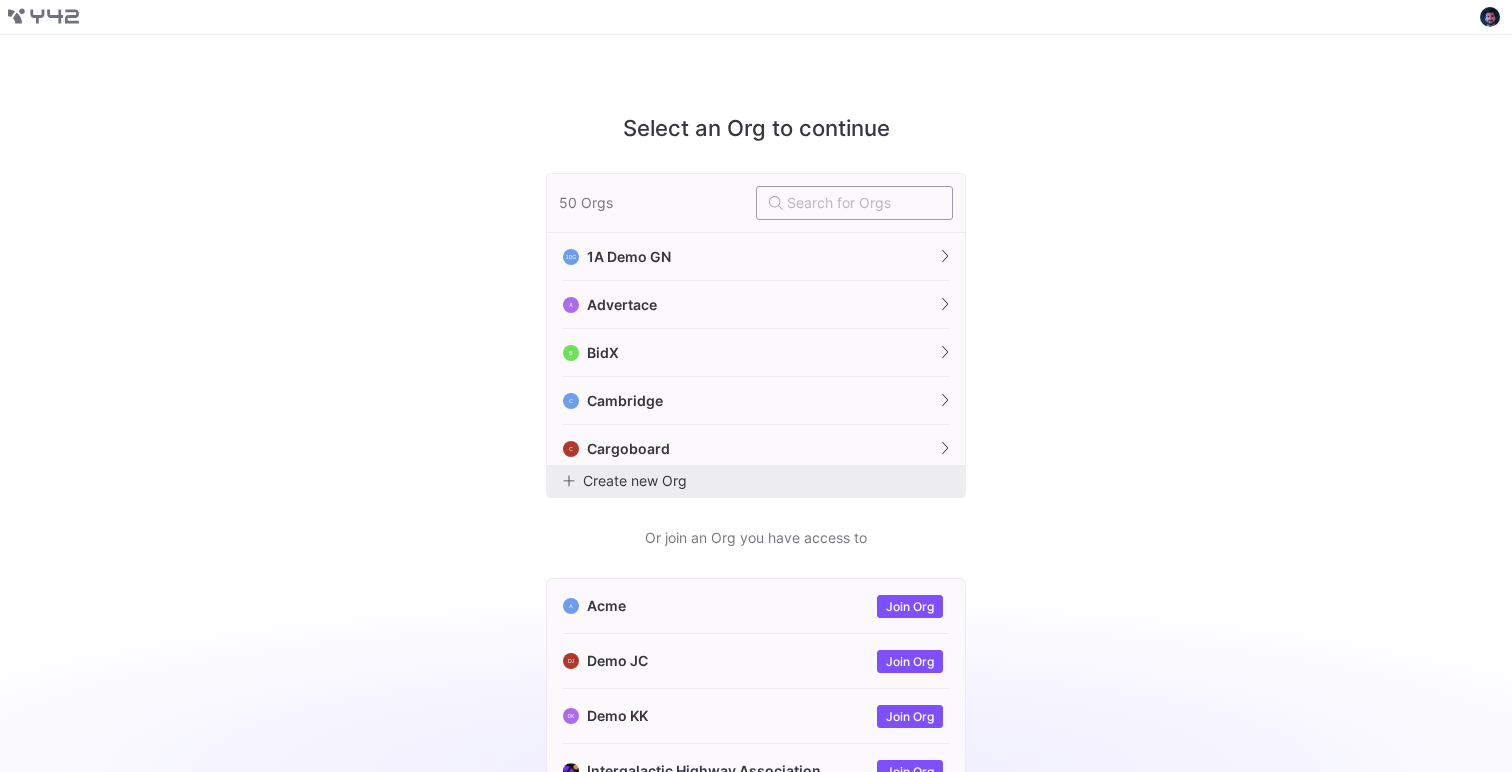 click at bounding box center [863, 203] 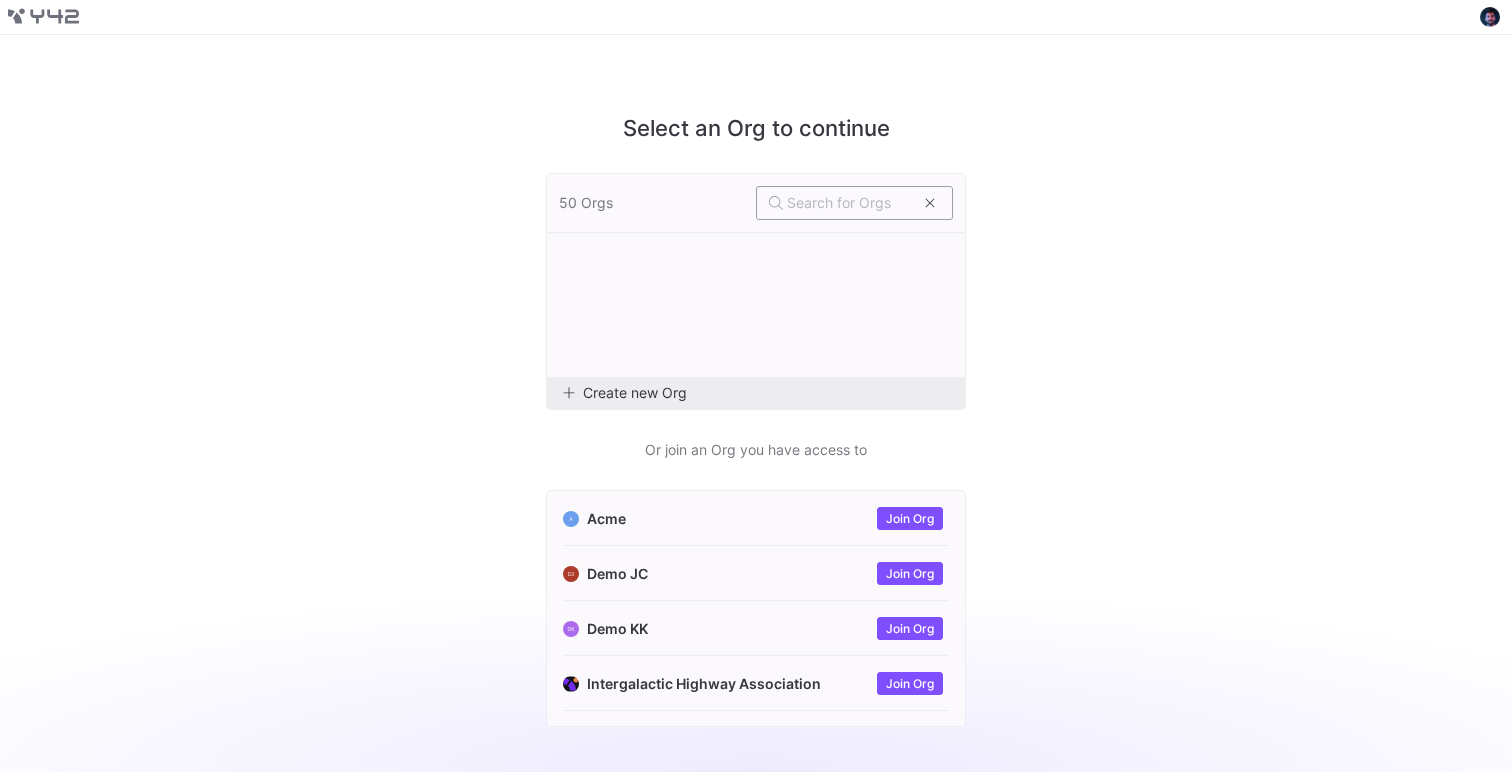 scroll, scrollTop: 0, scrollLeft: 0, axis: both 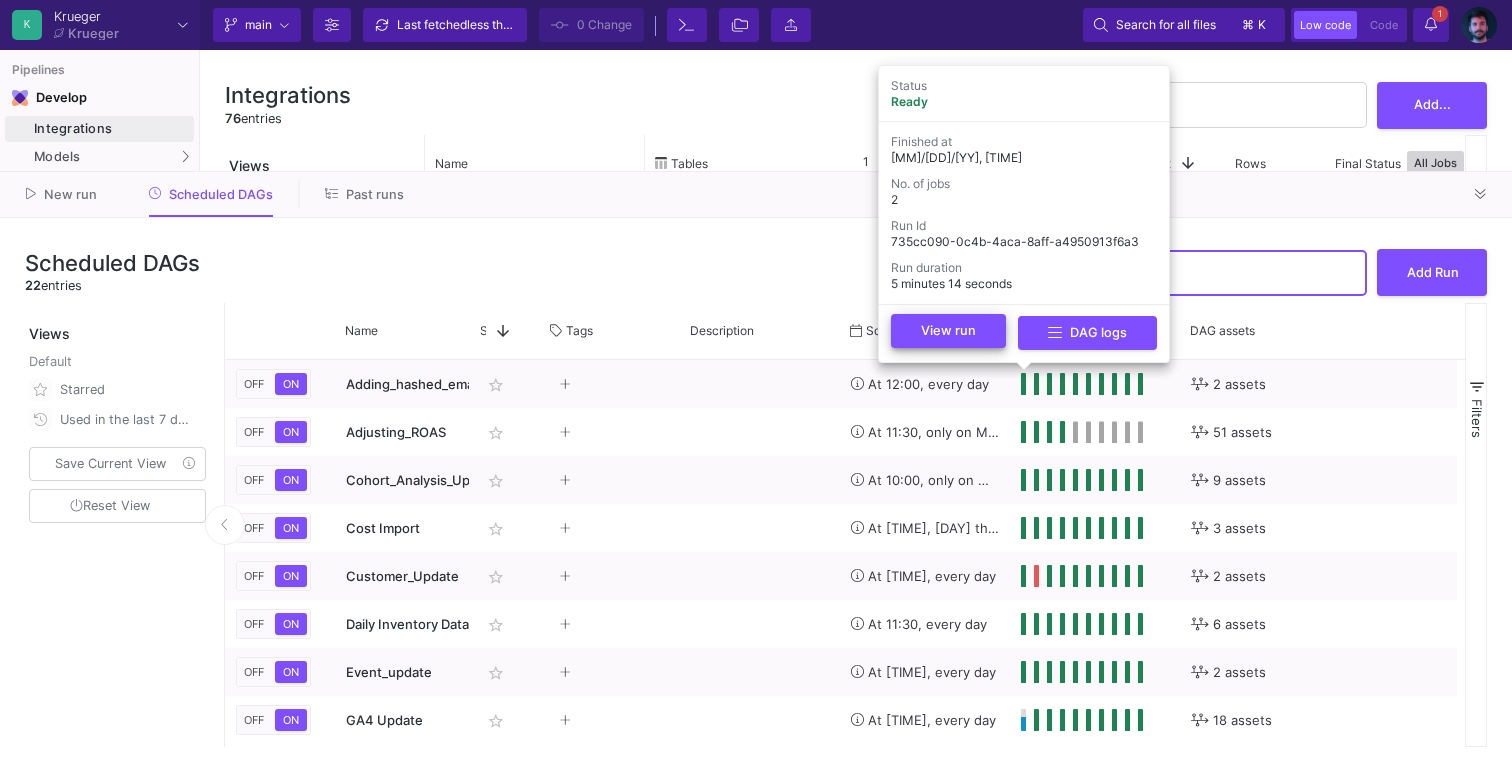 click on "View run" at bounding box center [948, 331] 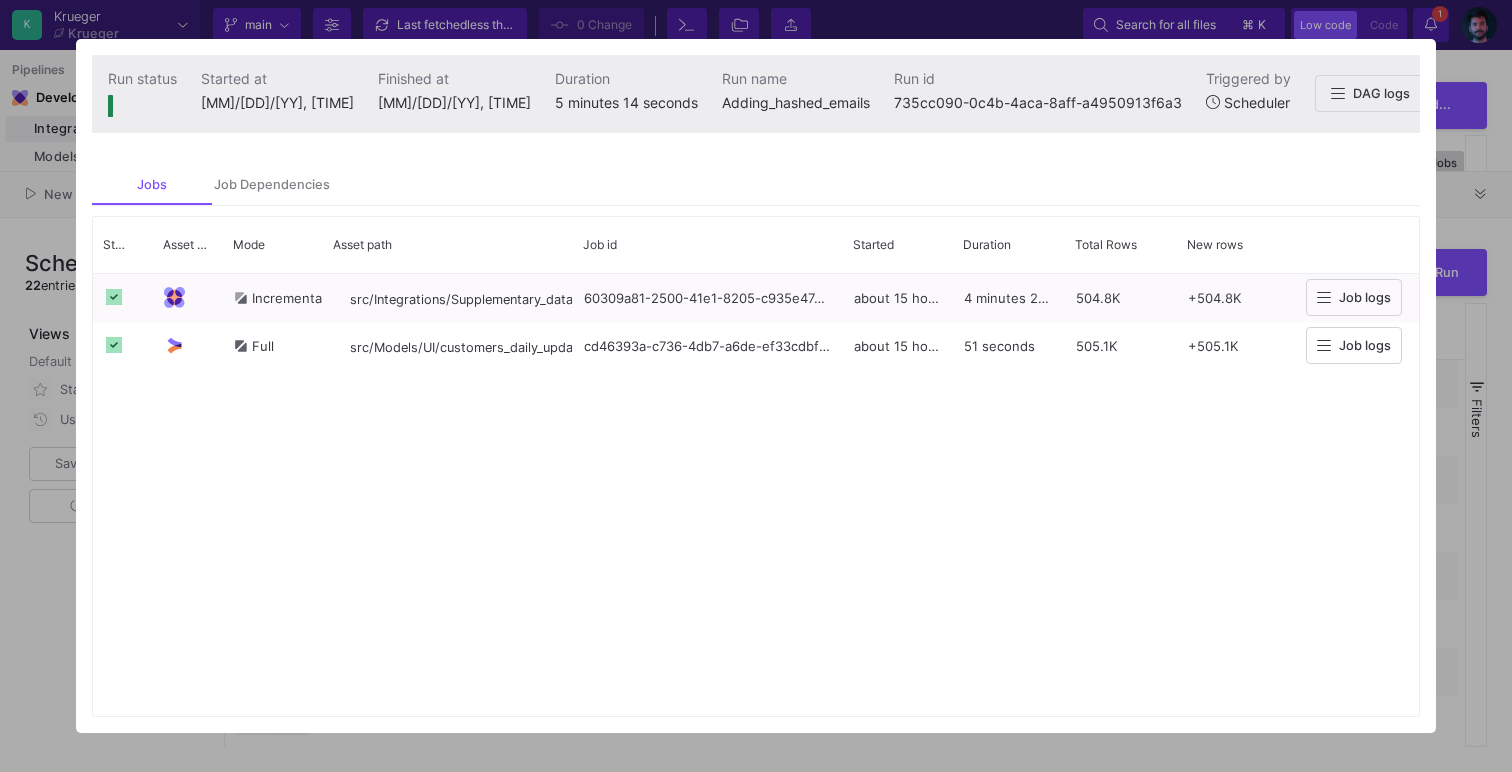 click at bounding box center (756, 386) 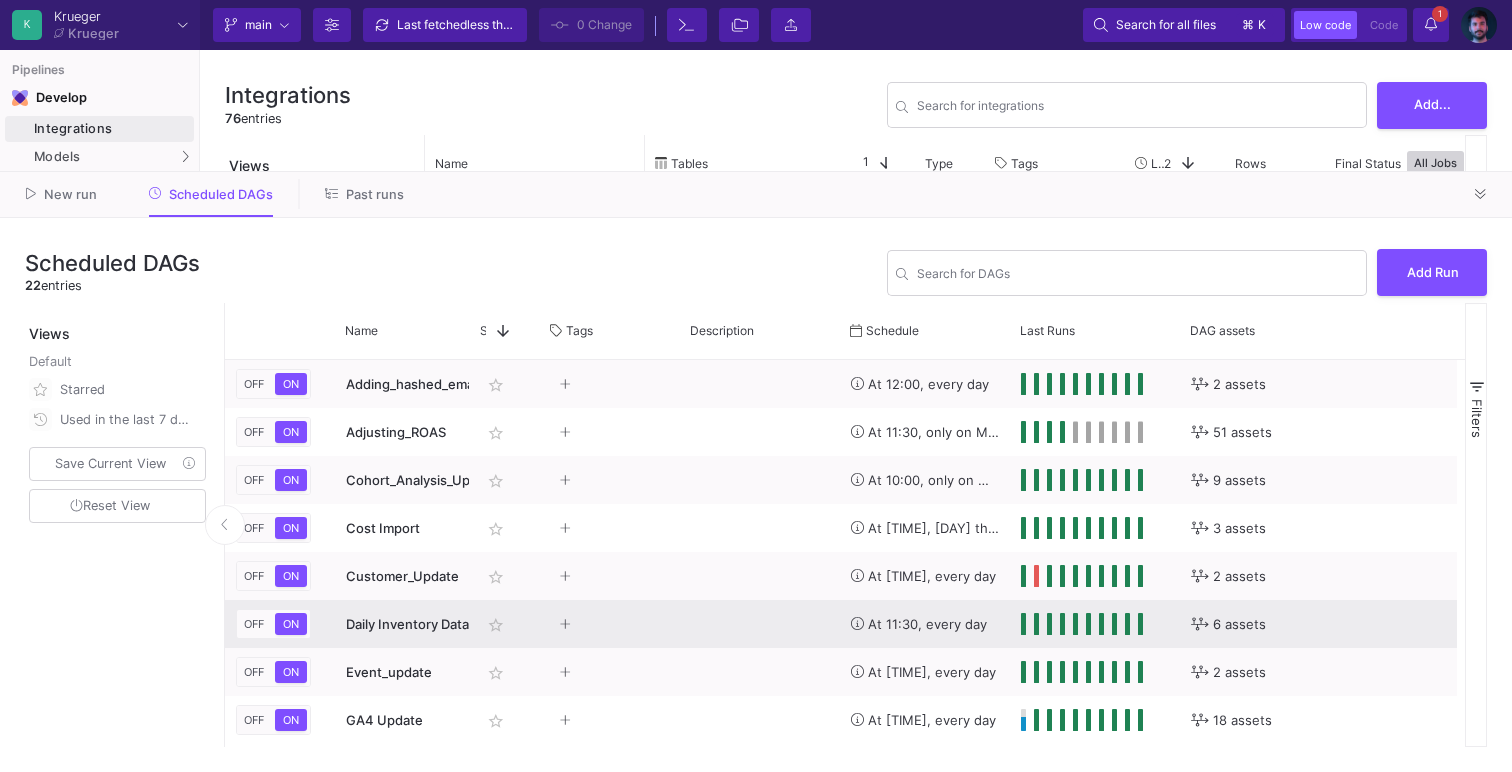 scroll, scrollTop: 22, scrollLeft: 0, axis: vertical 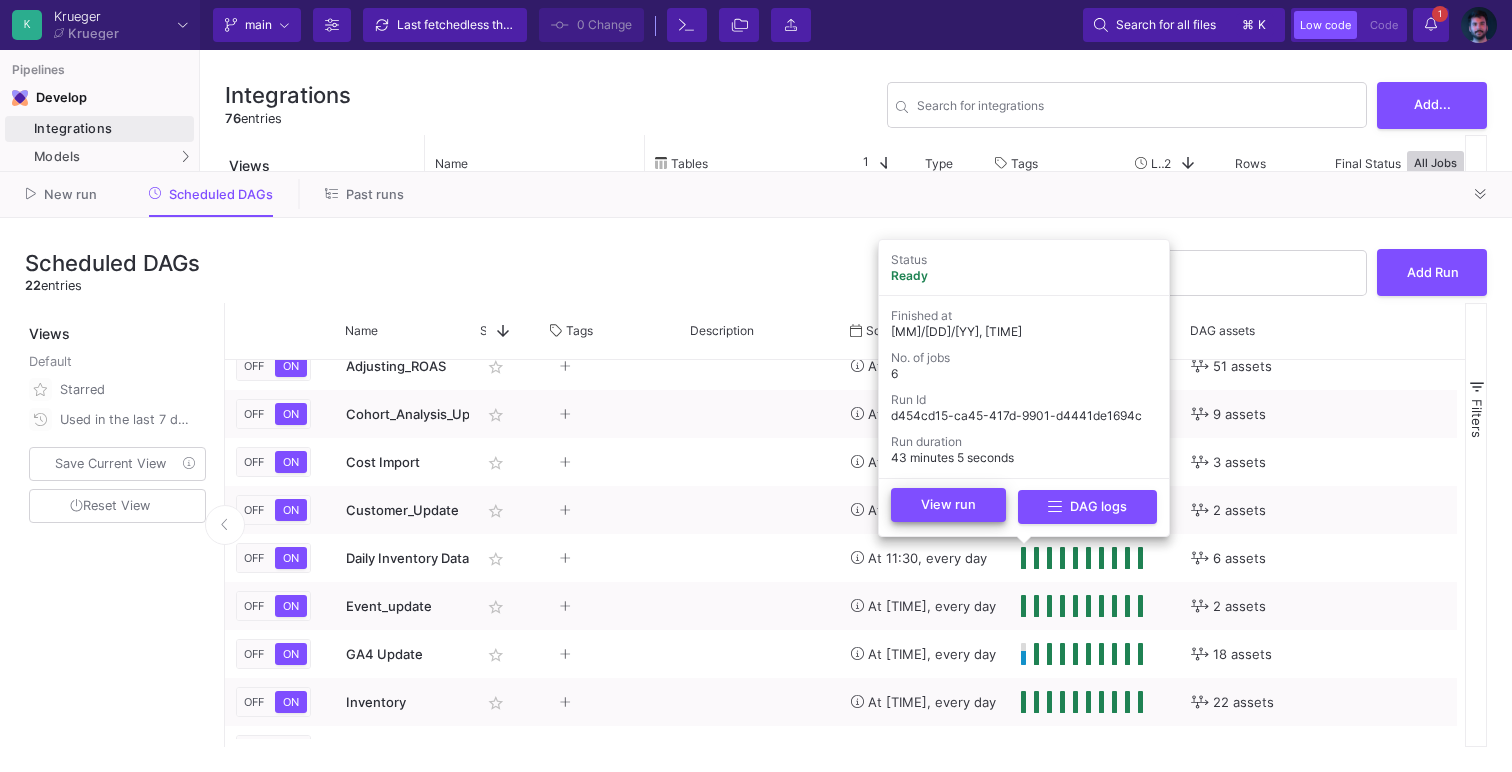 click on "View run" at bounding box center (948, 504) 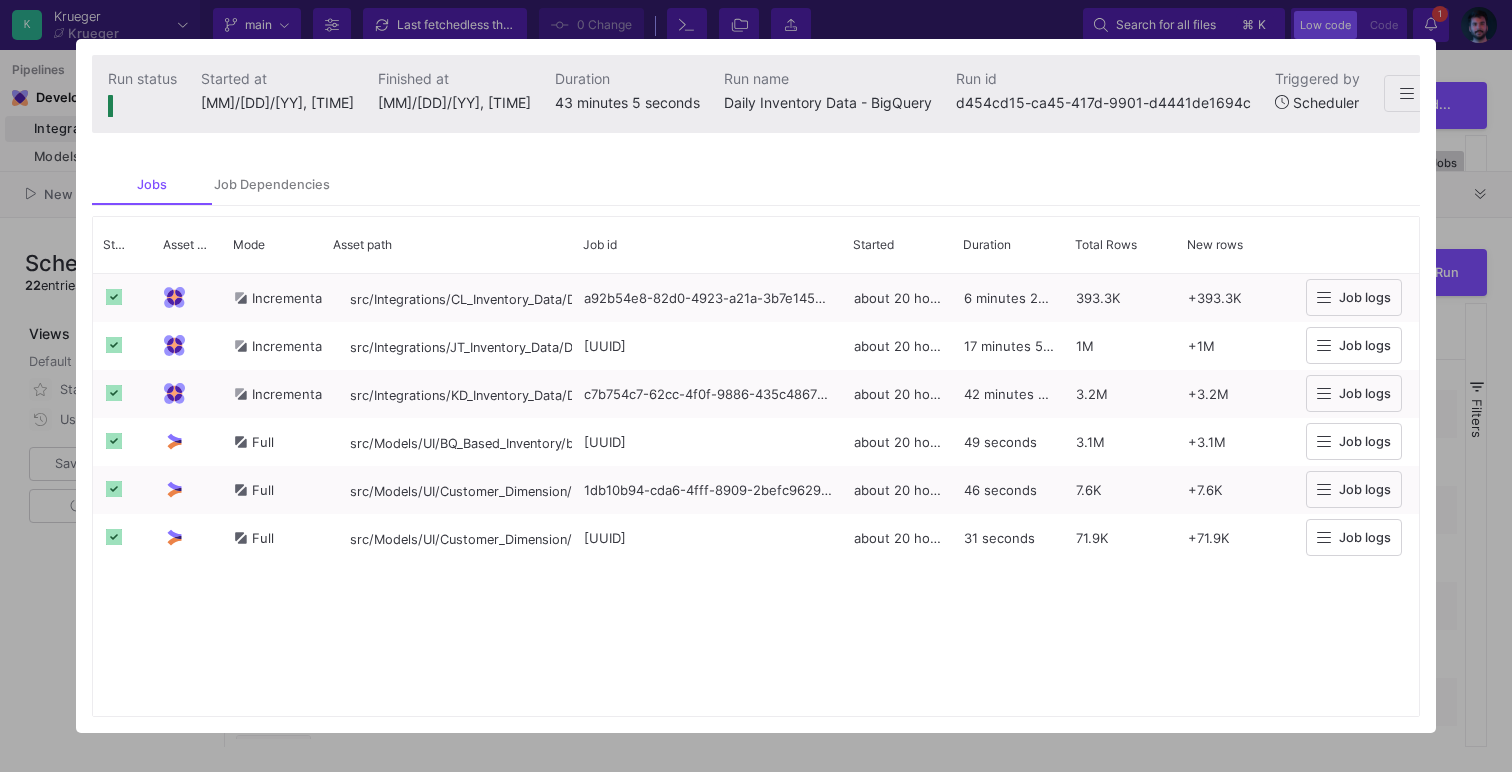 click at bounding box center [756, 386] 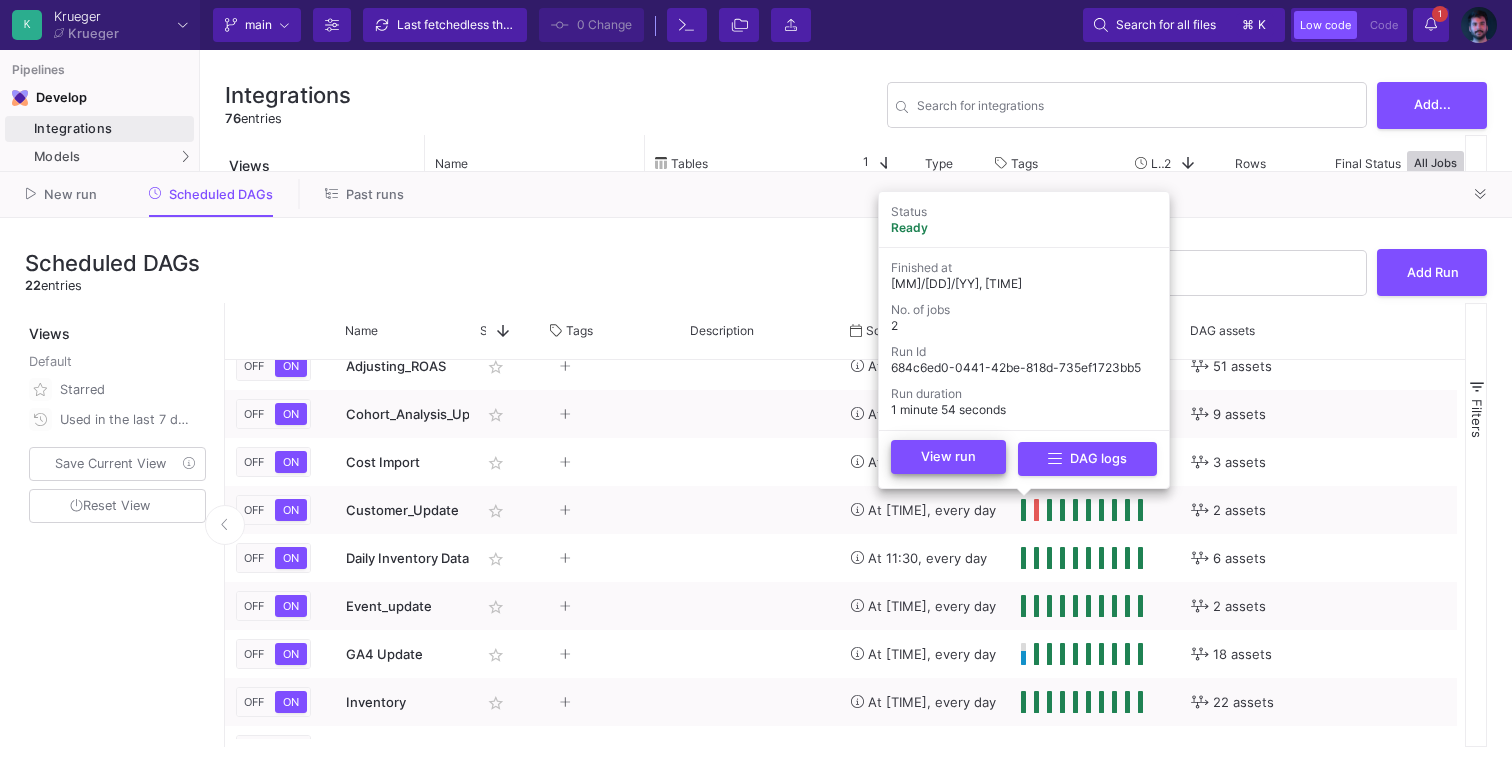 click on "View run" at bounding box center [948, 457] 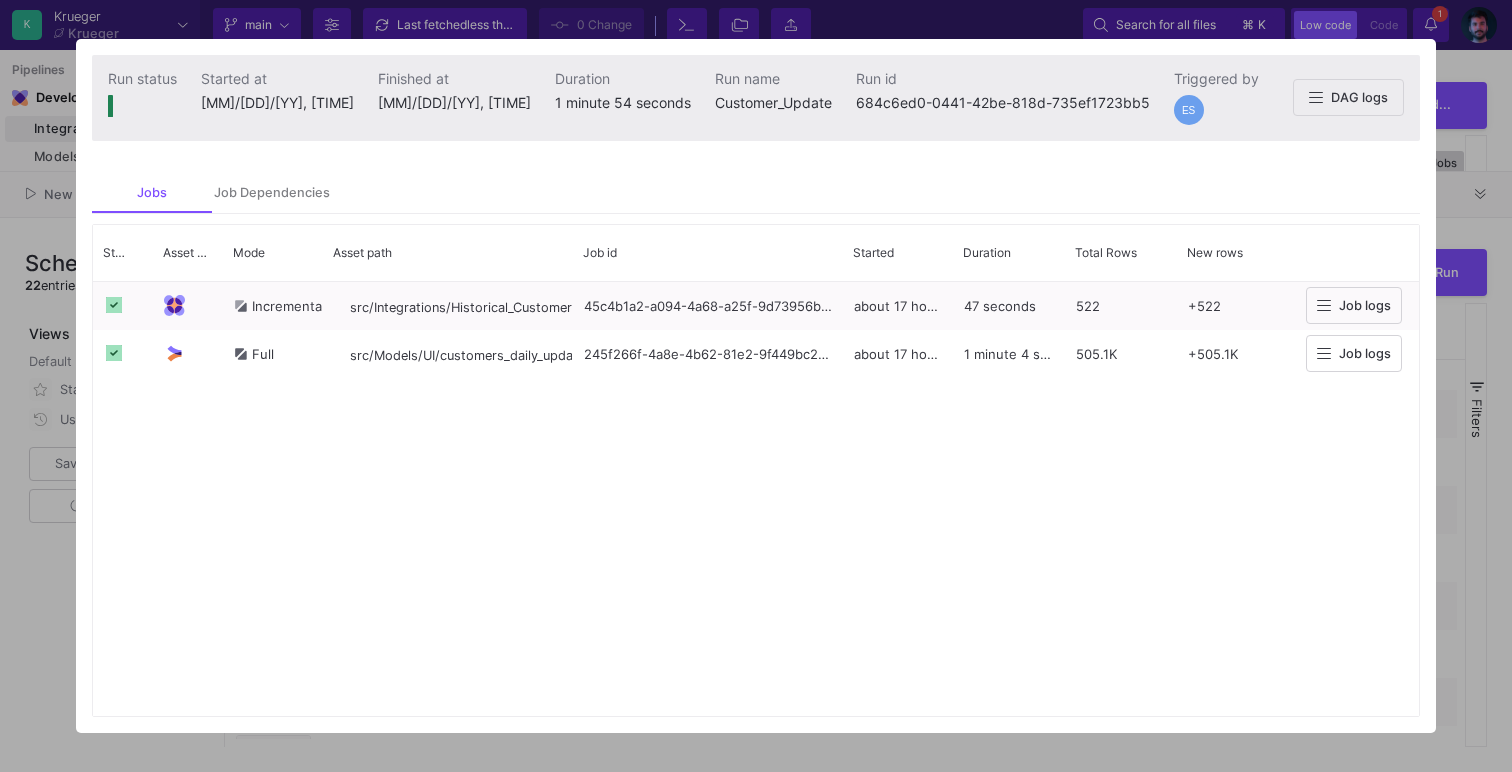 click at bounding box center [756, 386] 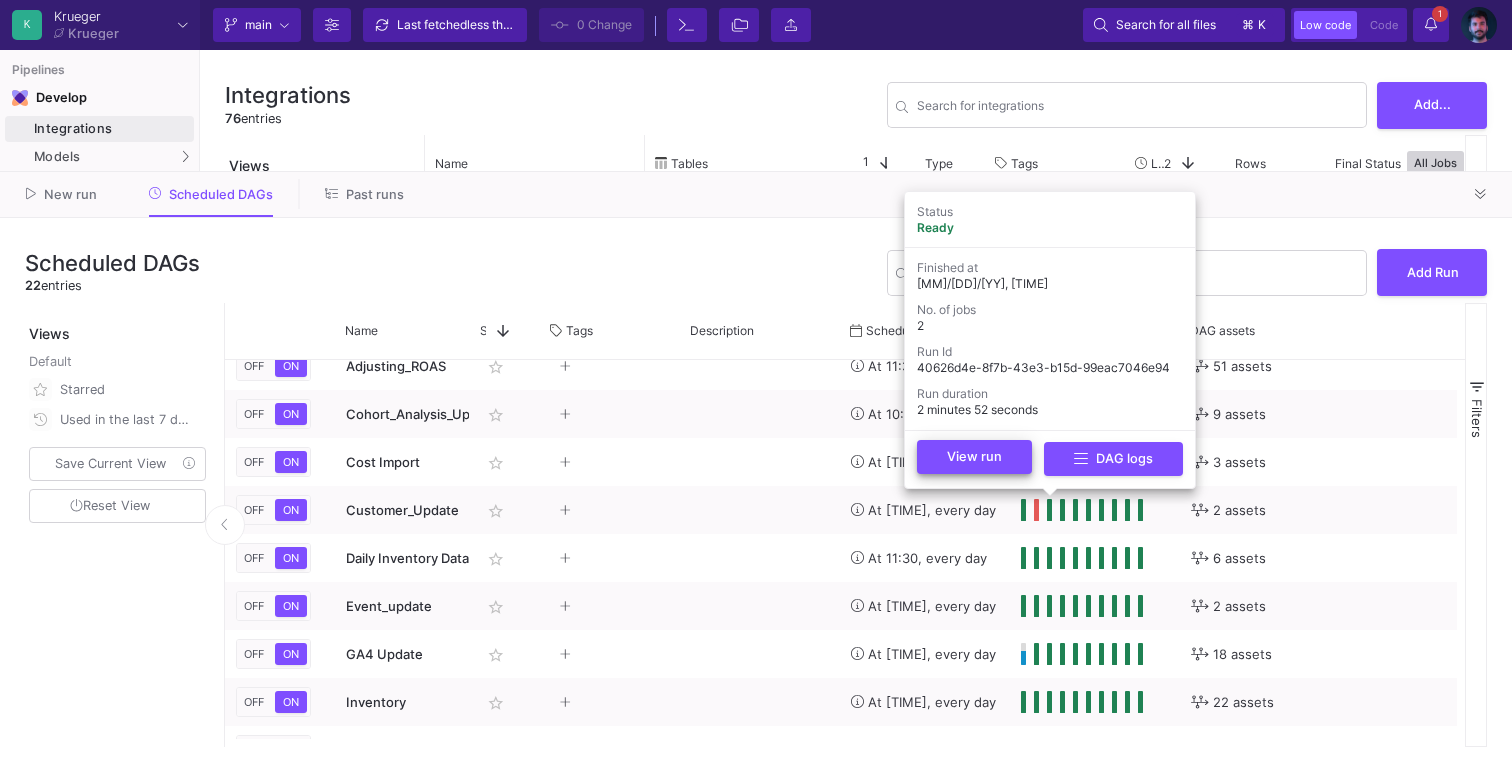 click on "View run" at bounding box center [974, 456] 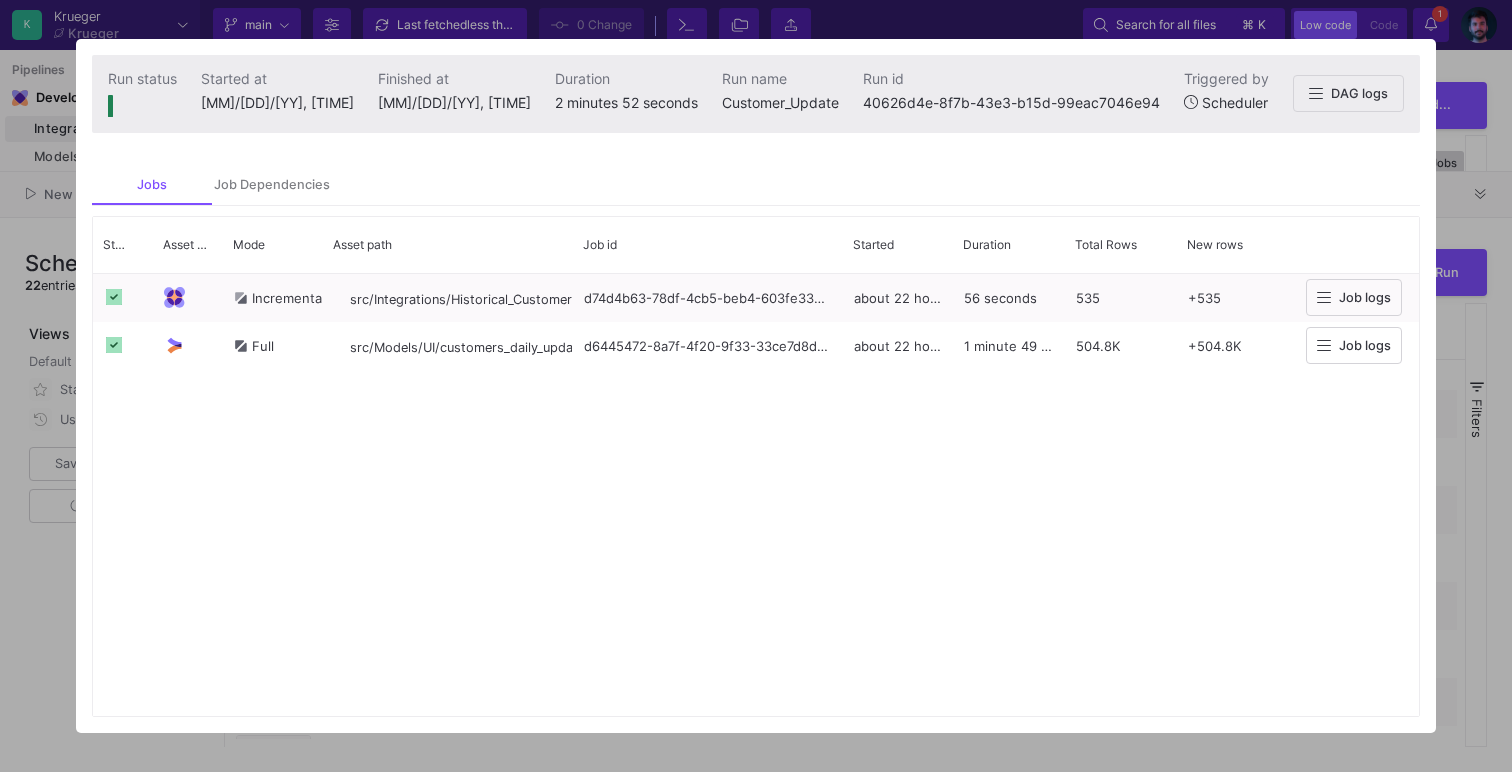 click at bounding box center [756, 386] 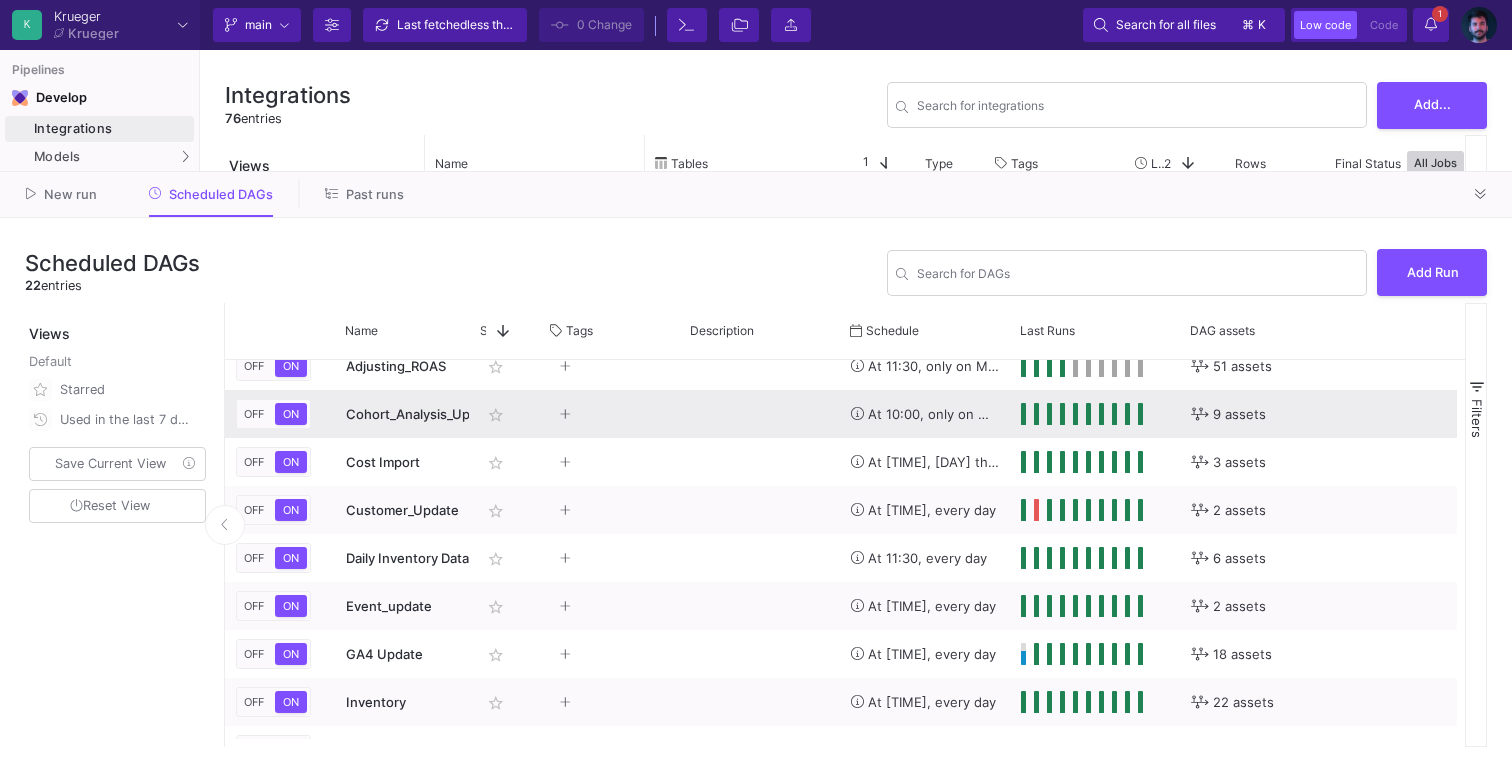 scroll, scrollTop: 299, scrollLeft: 0, axis: vertical 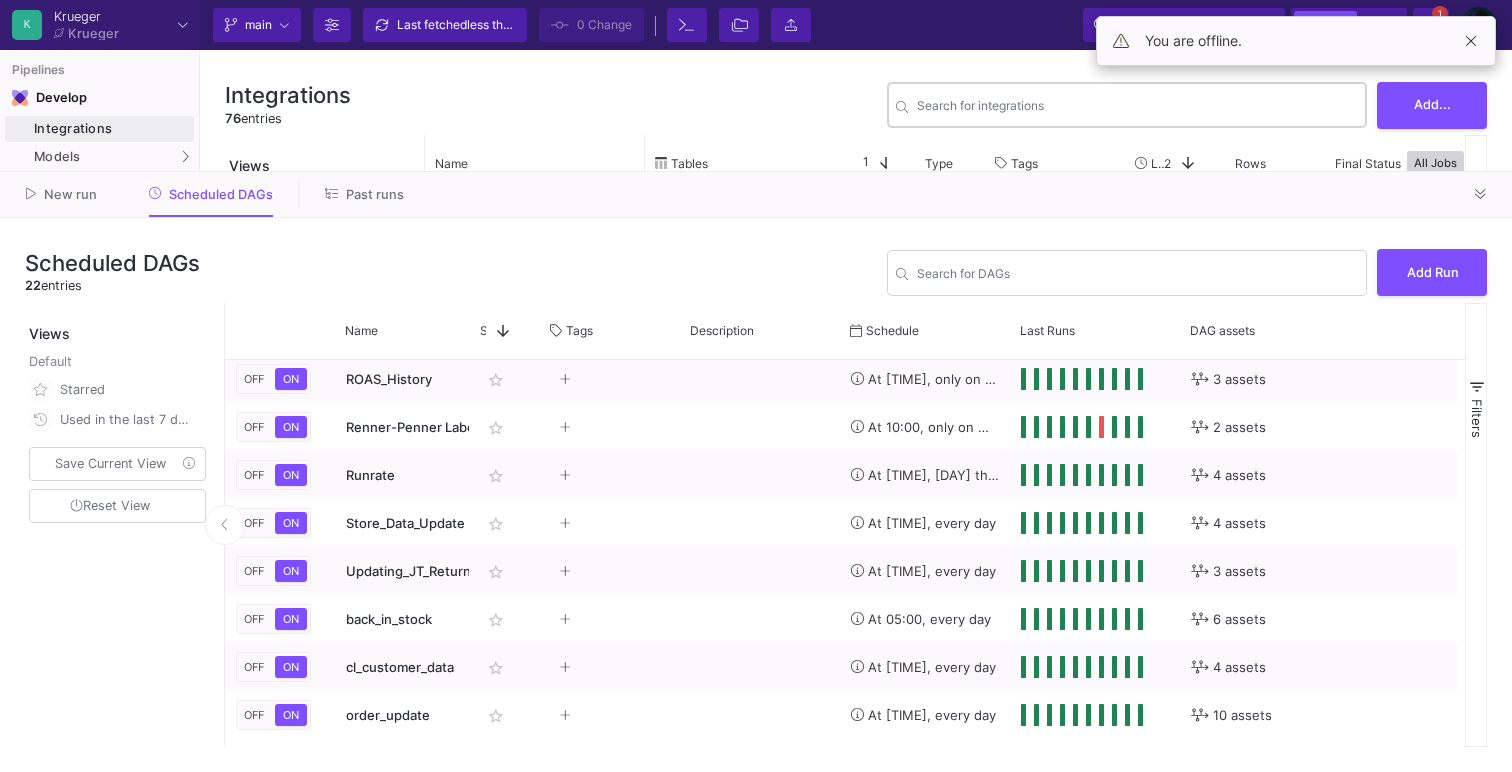 click on "Search for integrations" at bounding box center (1137, 103) 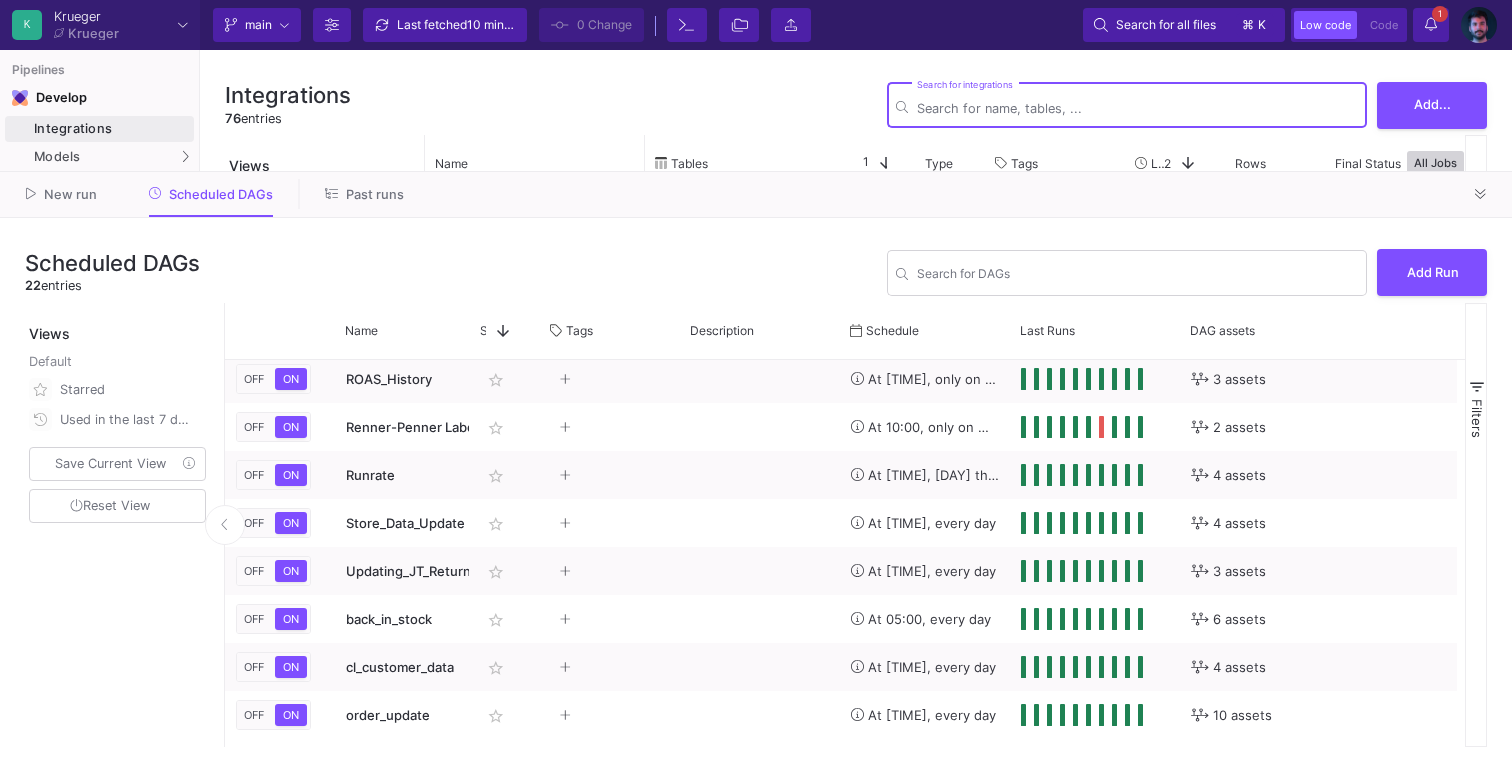 click on "Integrations  76  entries  Search for integrations  Add..." at bounding box center [856, 105] 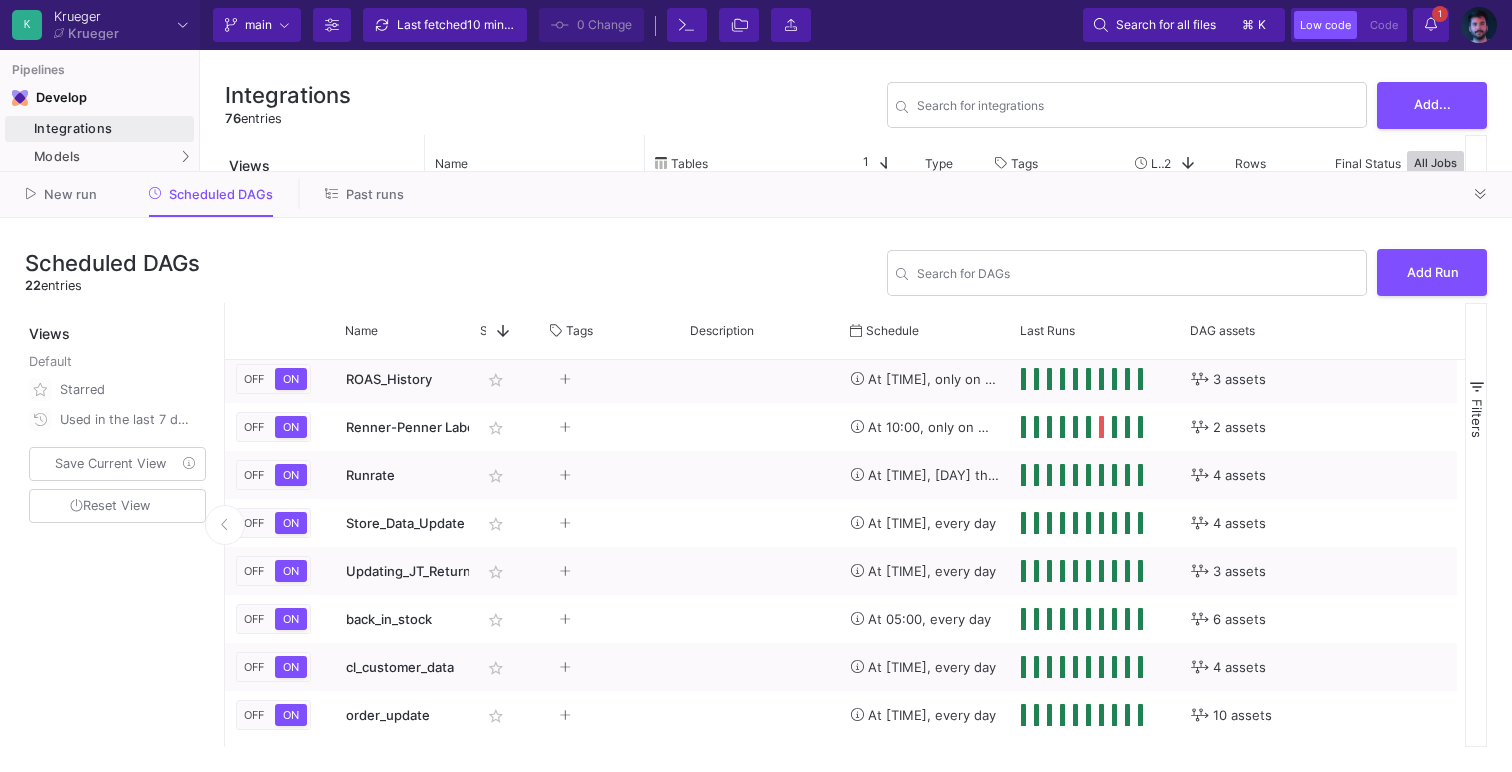 click on "10 minutes ago" at bounding box center (509, 24) 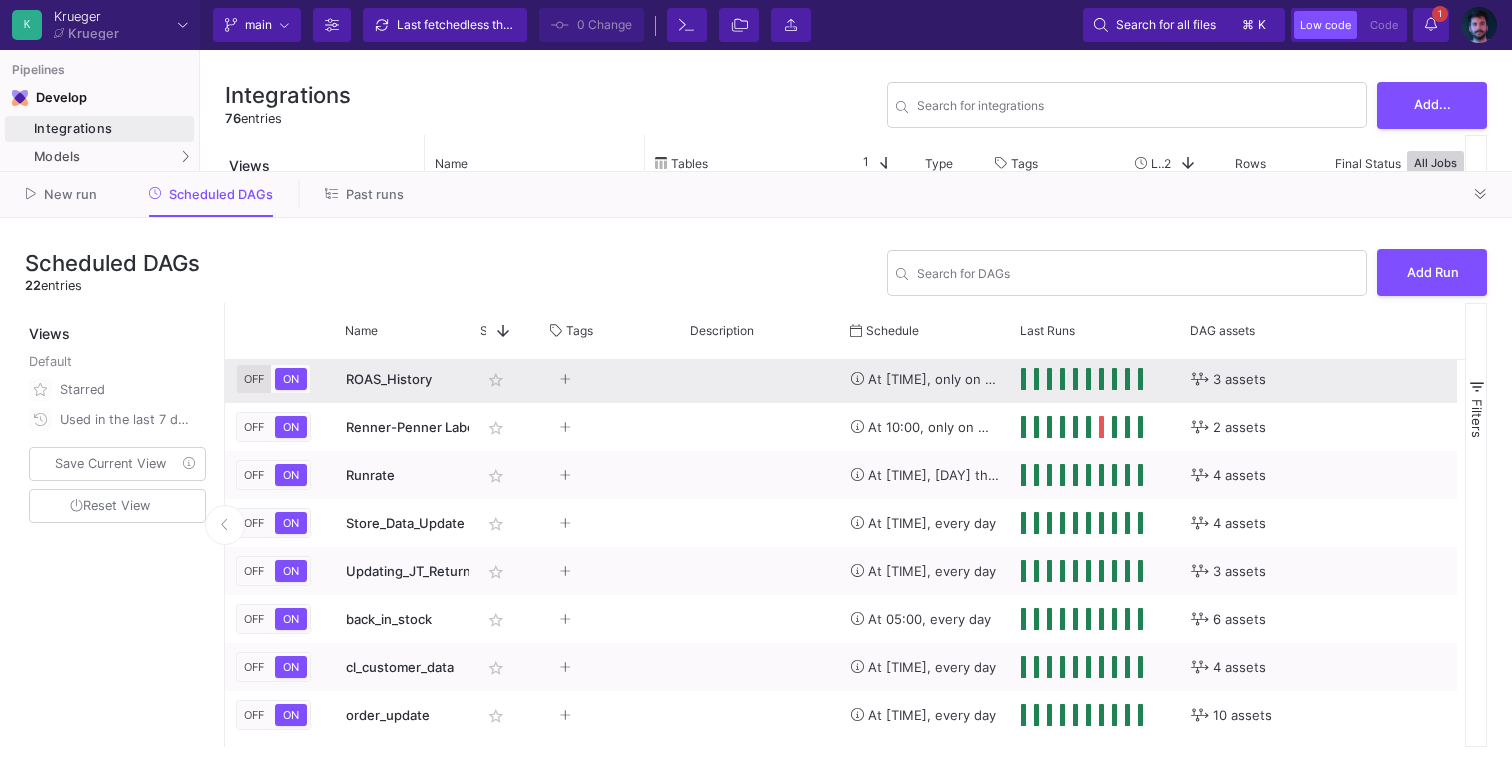 click on "OFF" at bounding box center (254, 379) 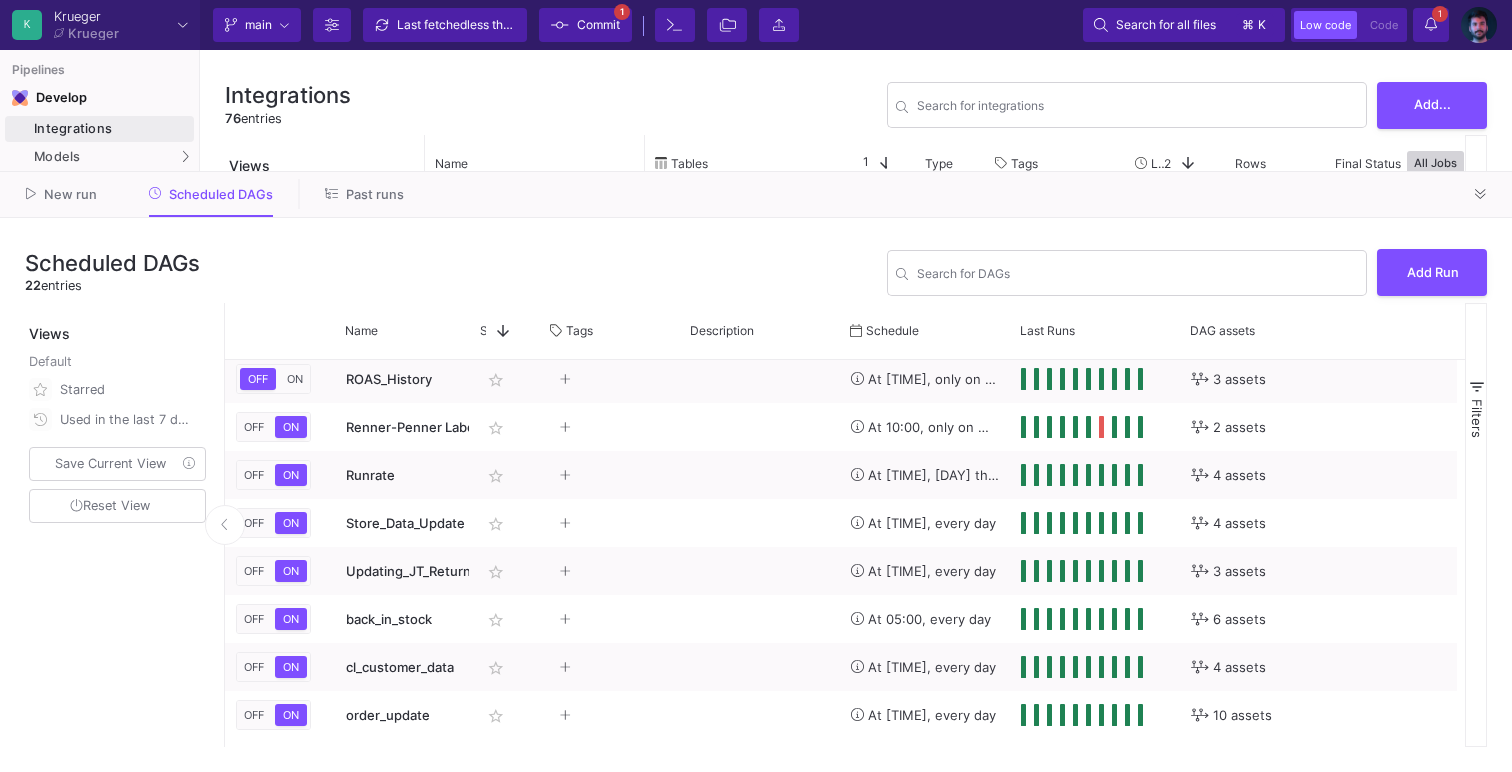 type 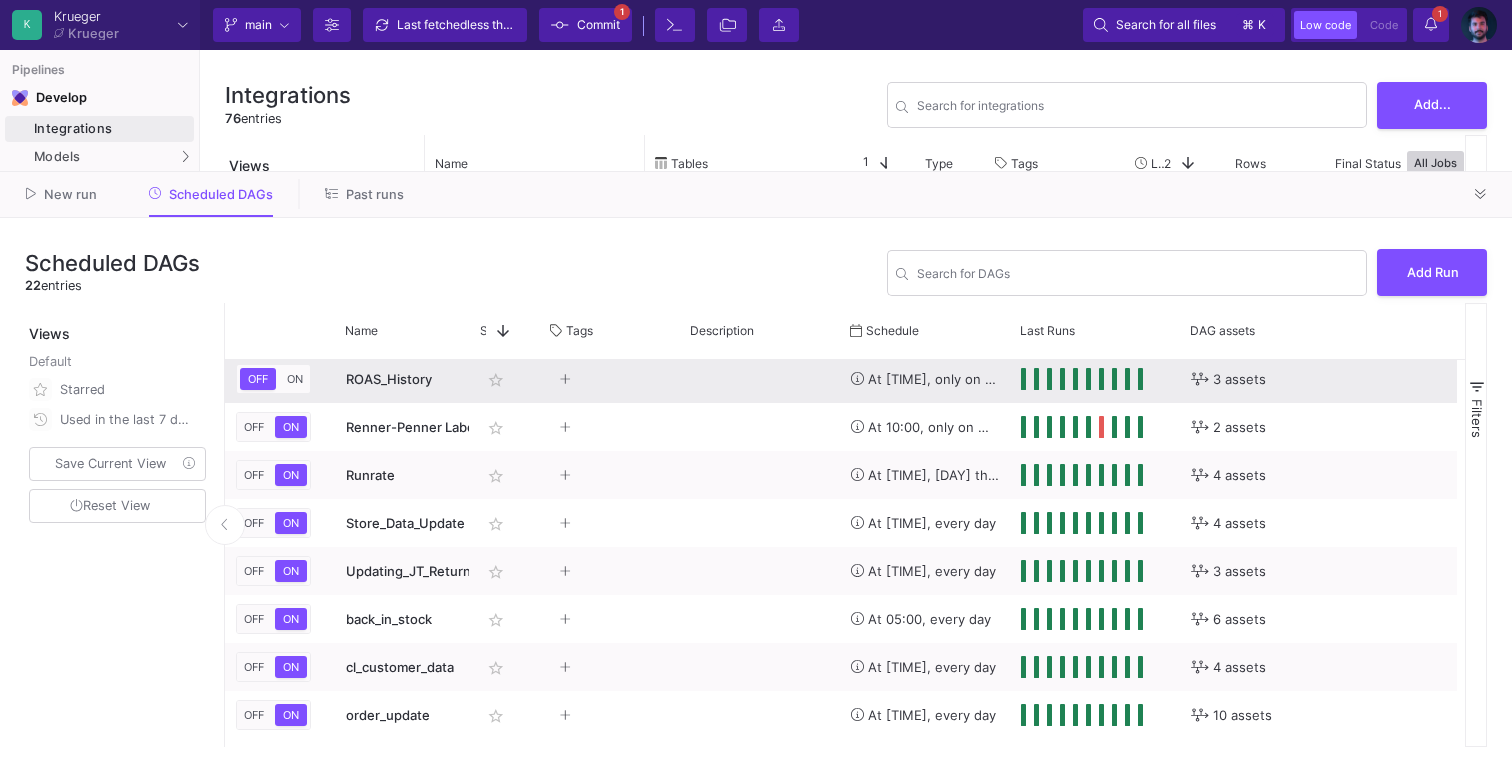 click on "ON" at bounding box center (295, 379) 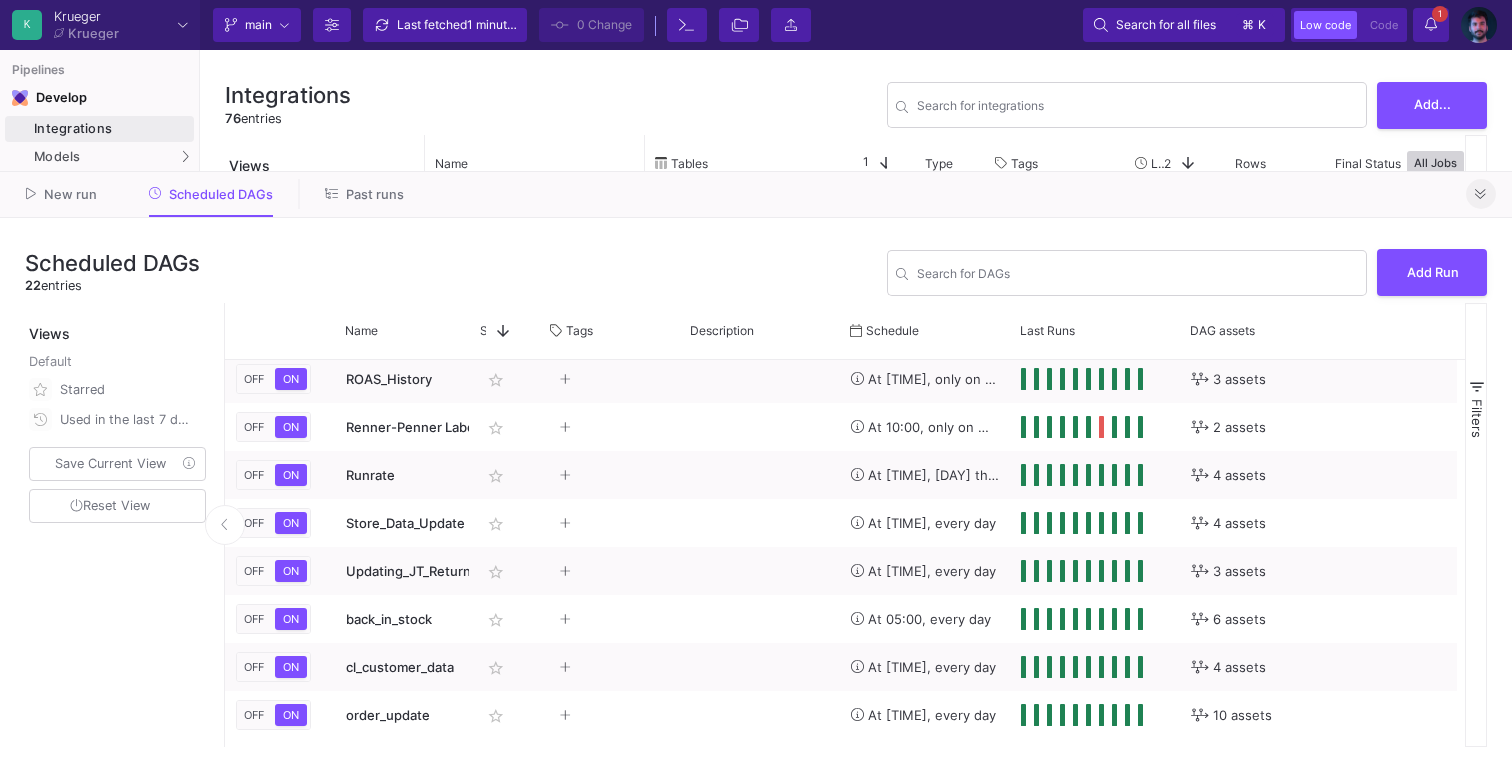 click at bounding box center (1481, 194) 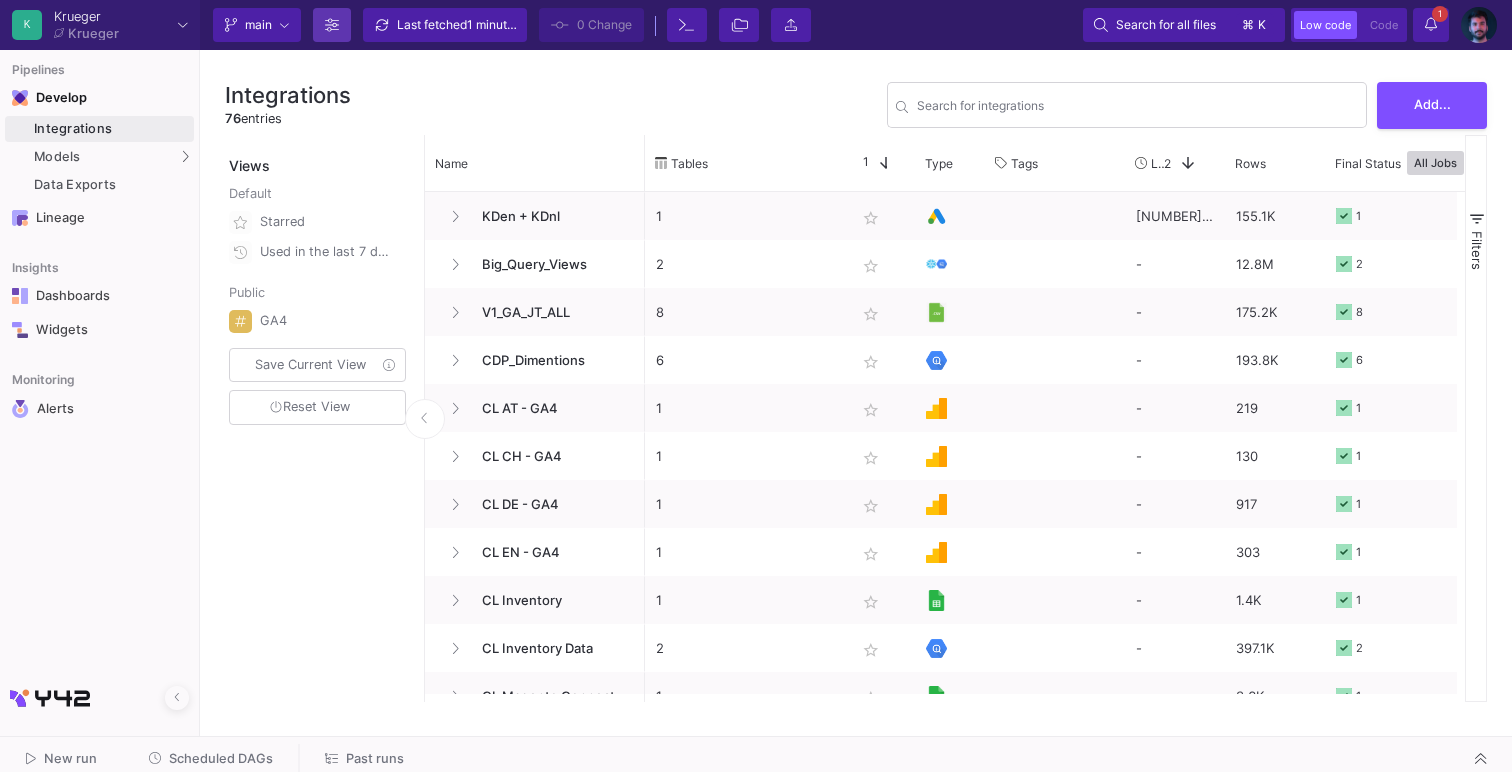 click on "Branch Options" at bounding box center [332, 25] 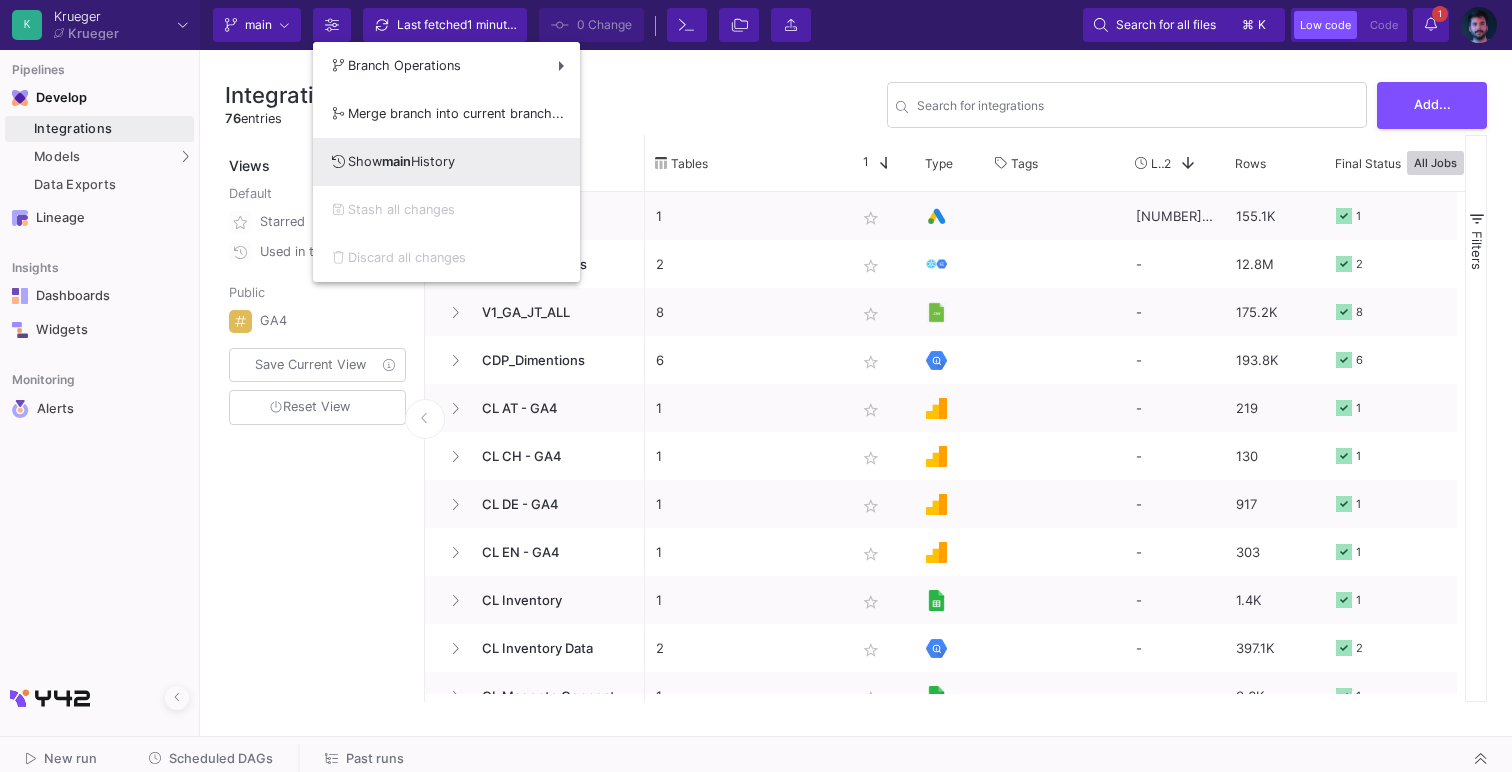 click on "main" at bounding box center (396, 161) 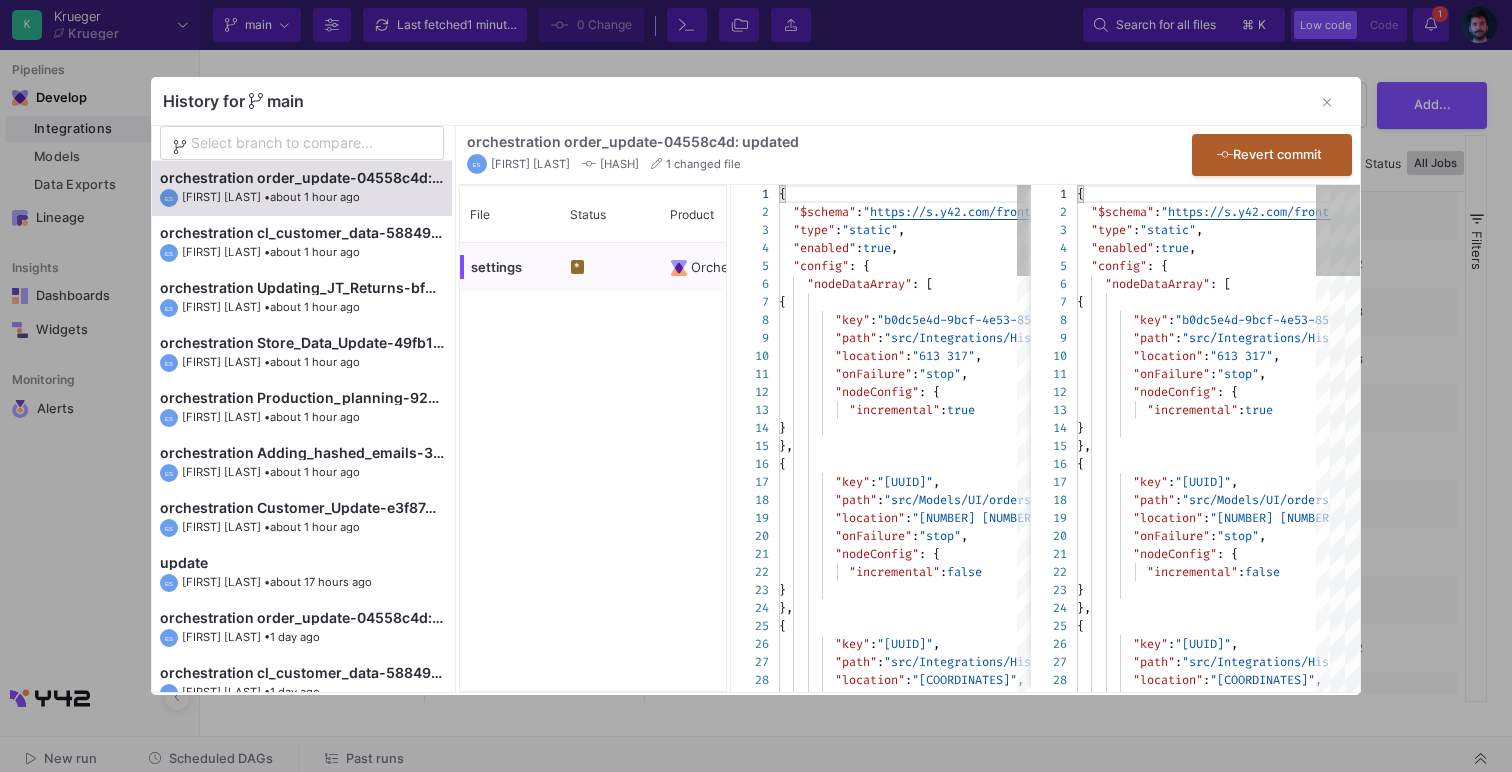 click on "ES   Elahe Sharifisamani •  about 1 hour ago" at bounding box center [302, 198] 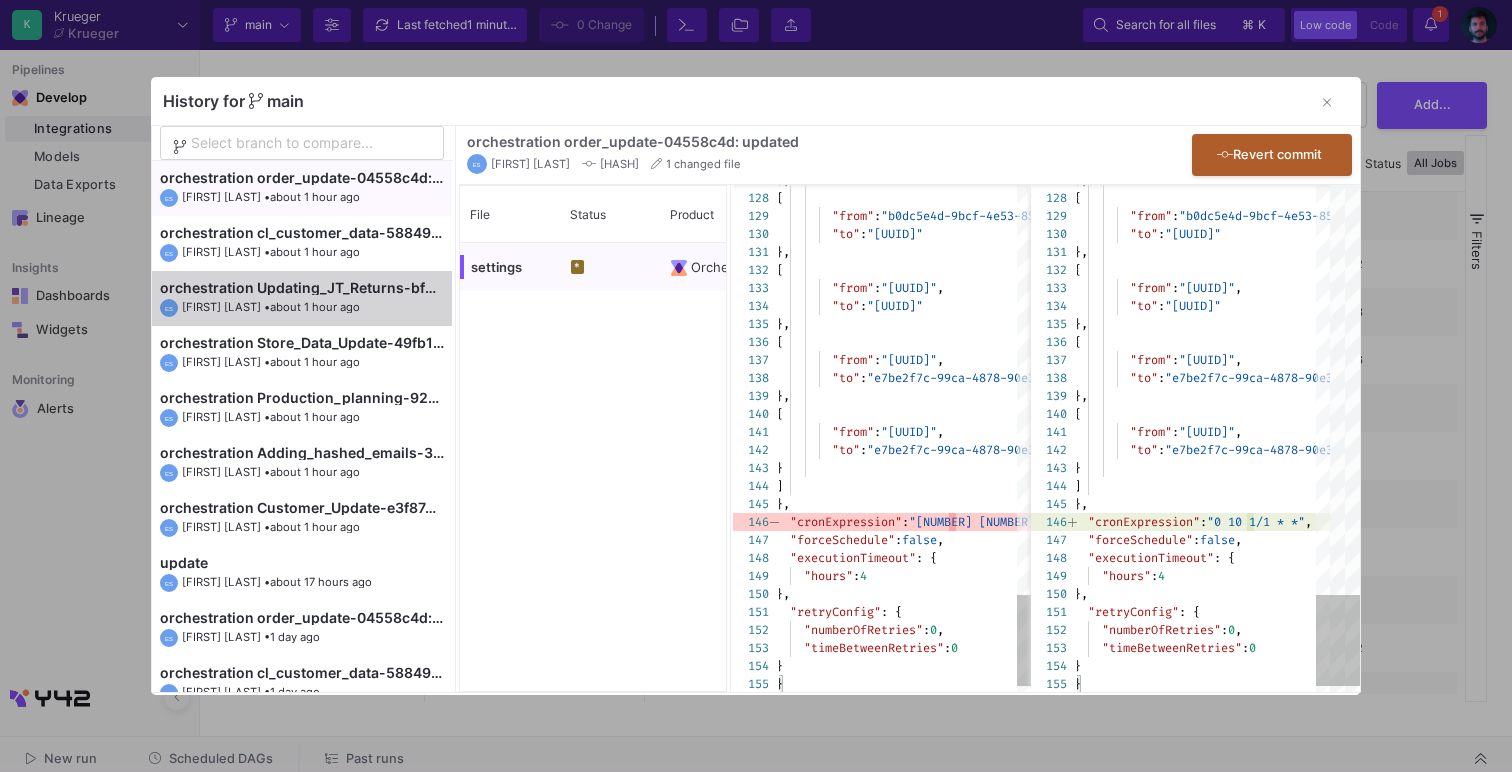 click on "orchestration Updating_JT_Returns-bf6c32fa: updated" at bounding box center [302, 288] 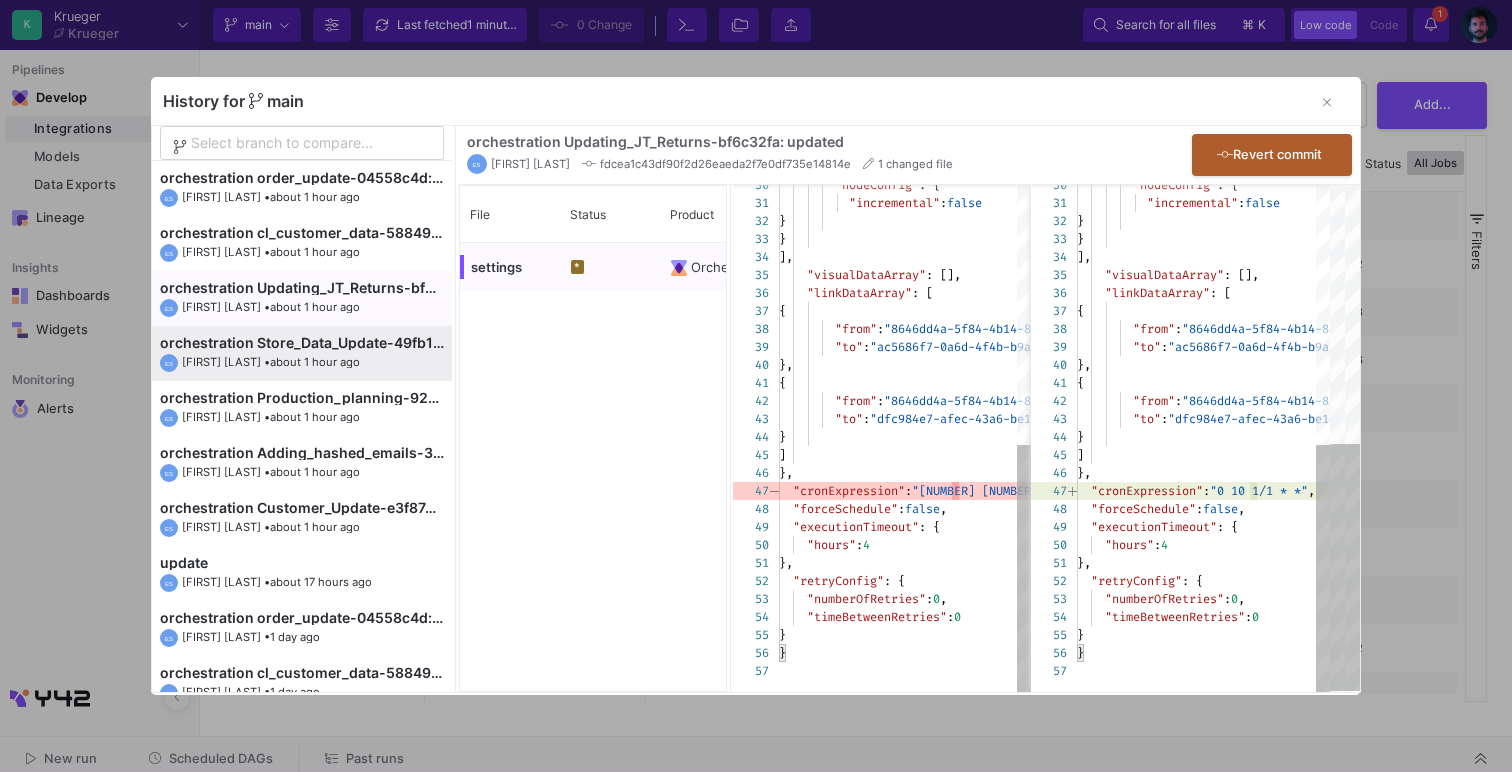 click on "orchestration Store_Data_Update-49fb1bf4: updated" at bounding box center (302, 343) 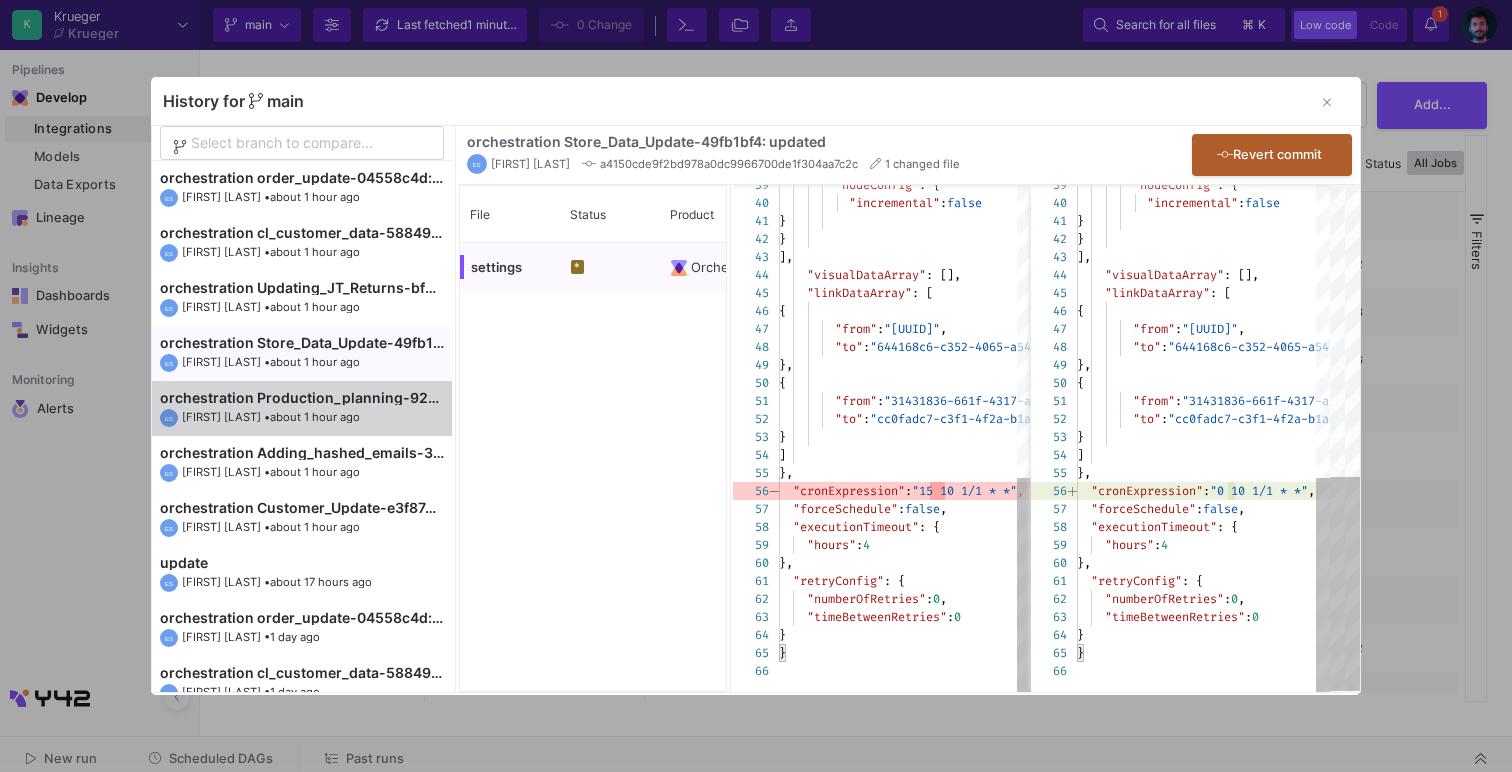 click on "orchestration Production_planning-9252d948: updated" at bounding box center [302, 398] 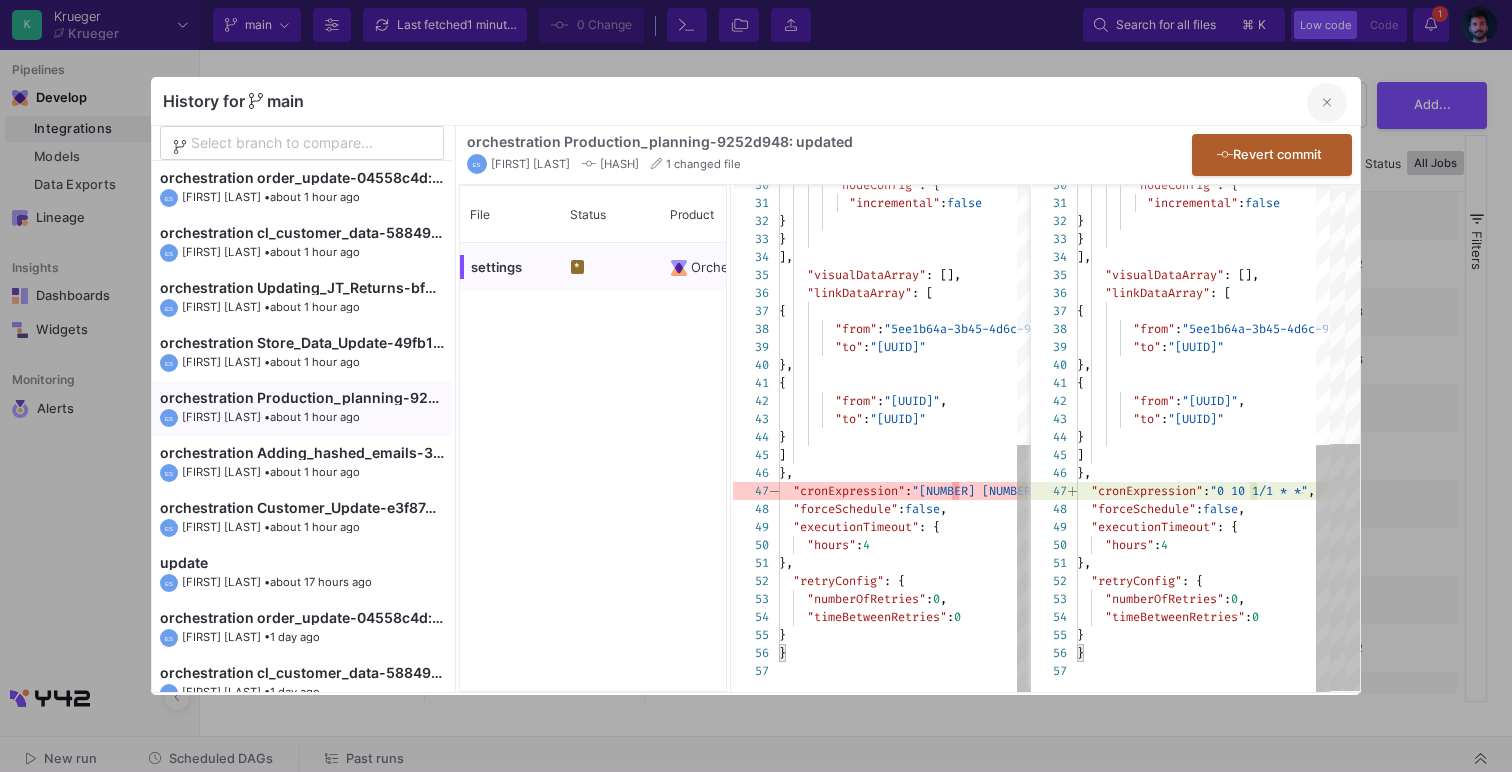 click at bounding box center (1327, 103) 